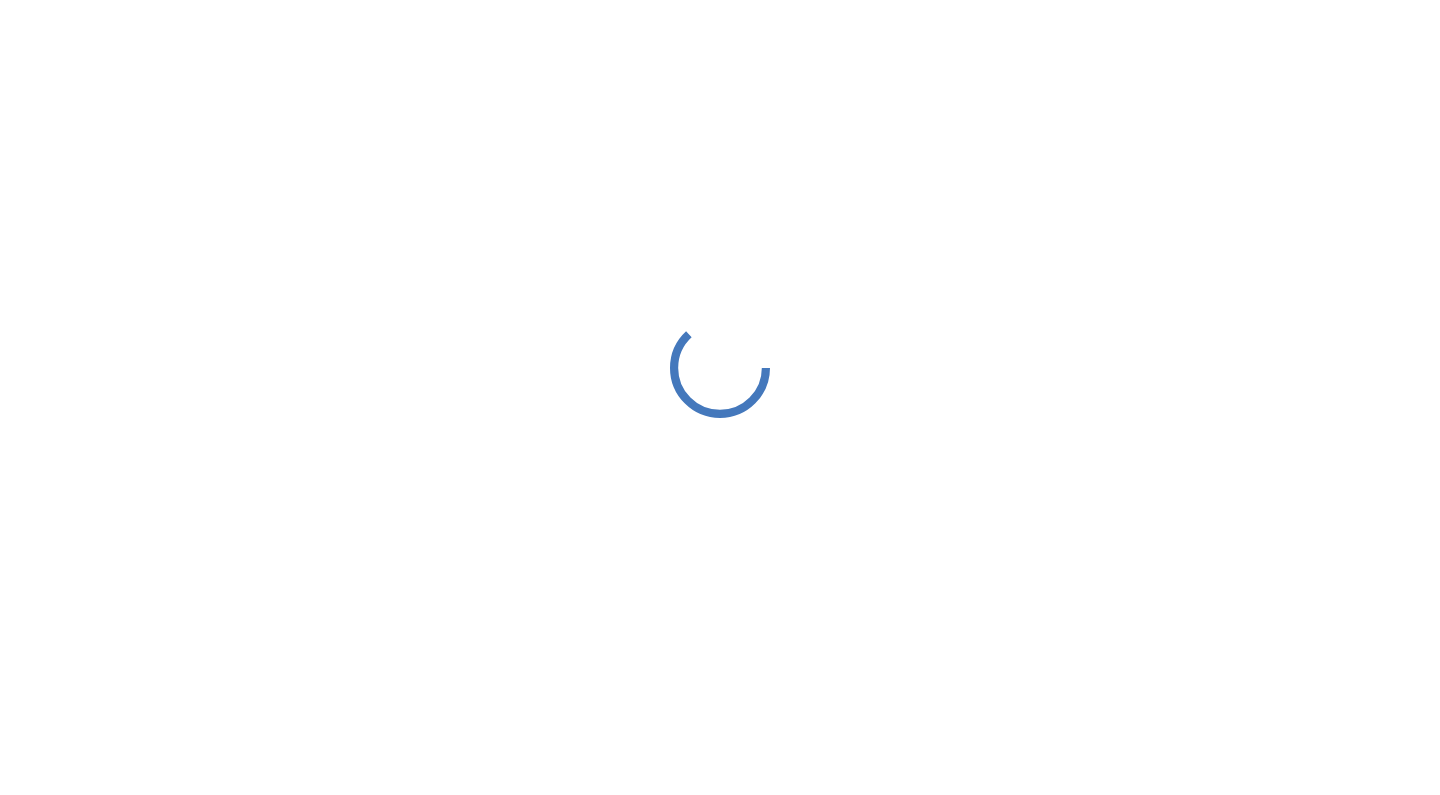 scroll, scrollTop: 0, scrollLeft: 0, axis: both 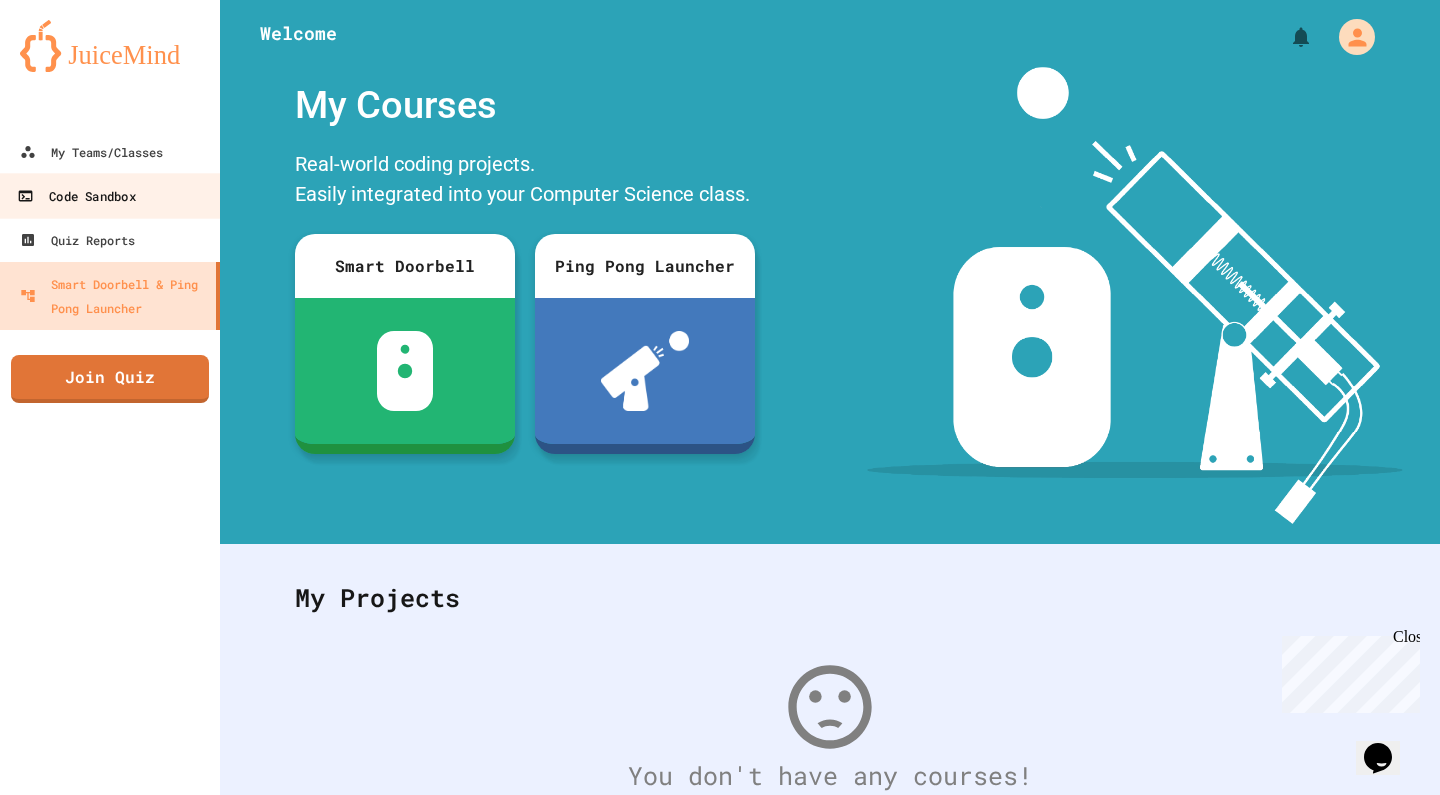 click on "Code Sandbox" at bounding box center (110, 195) 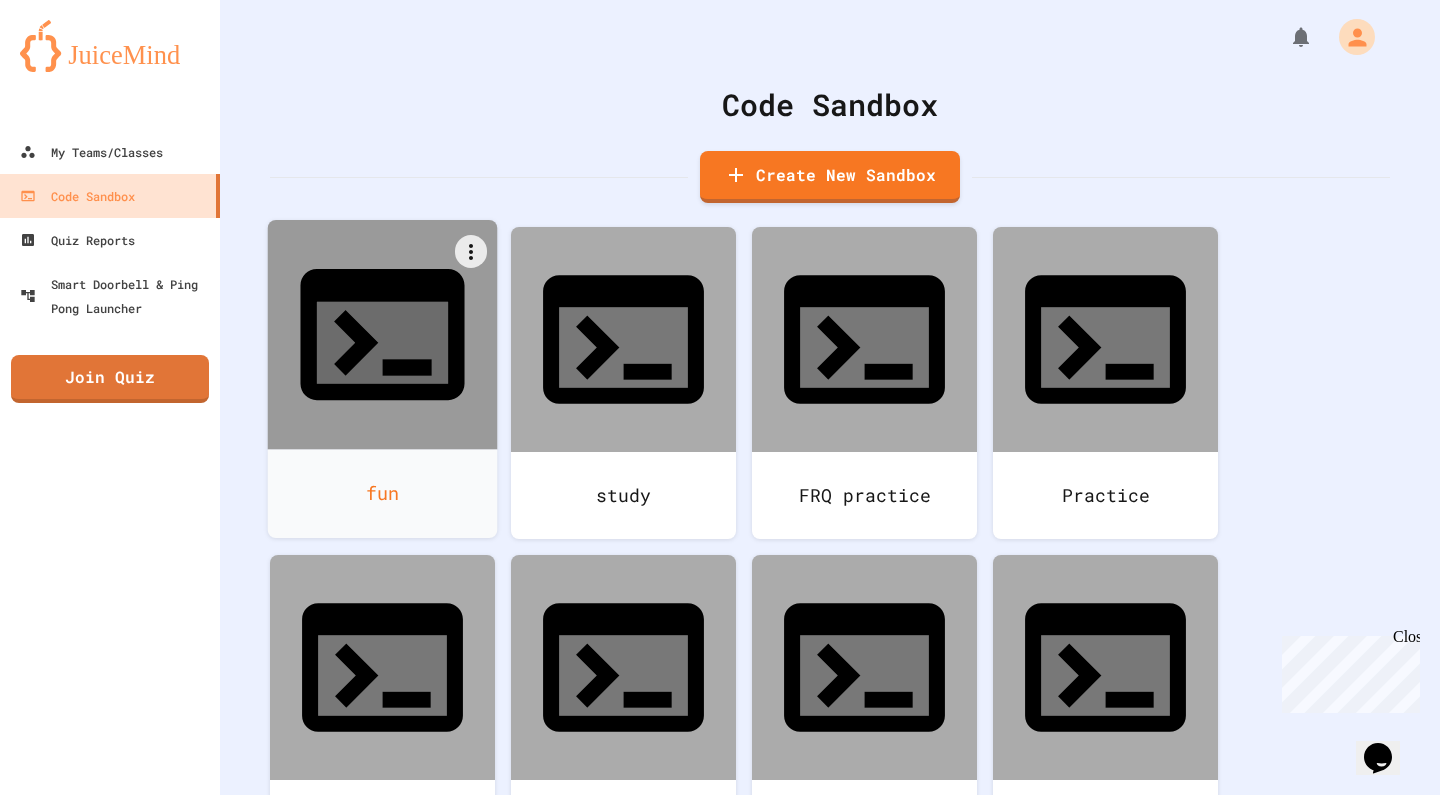 click on "fun" at bounding box center [383, 493] 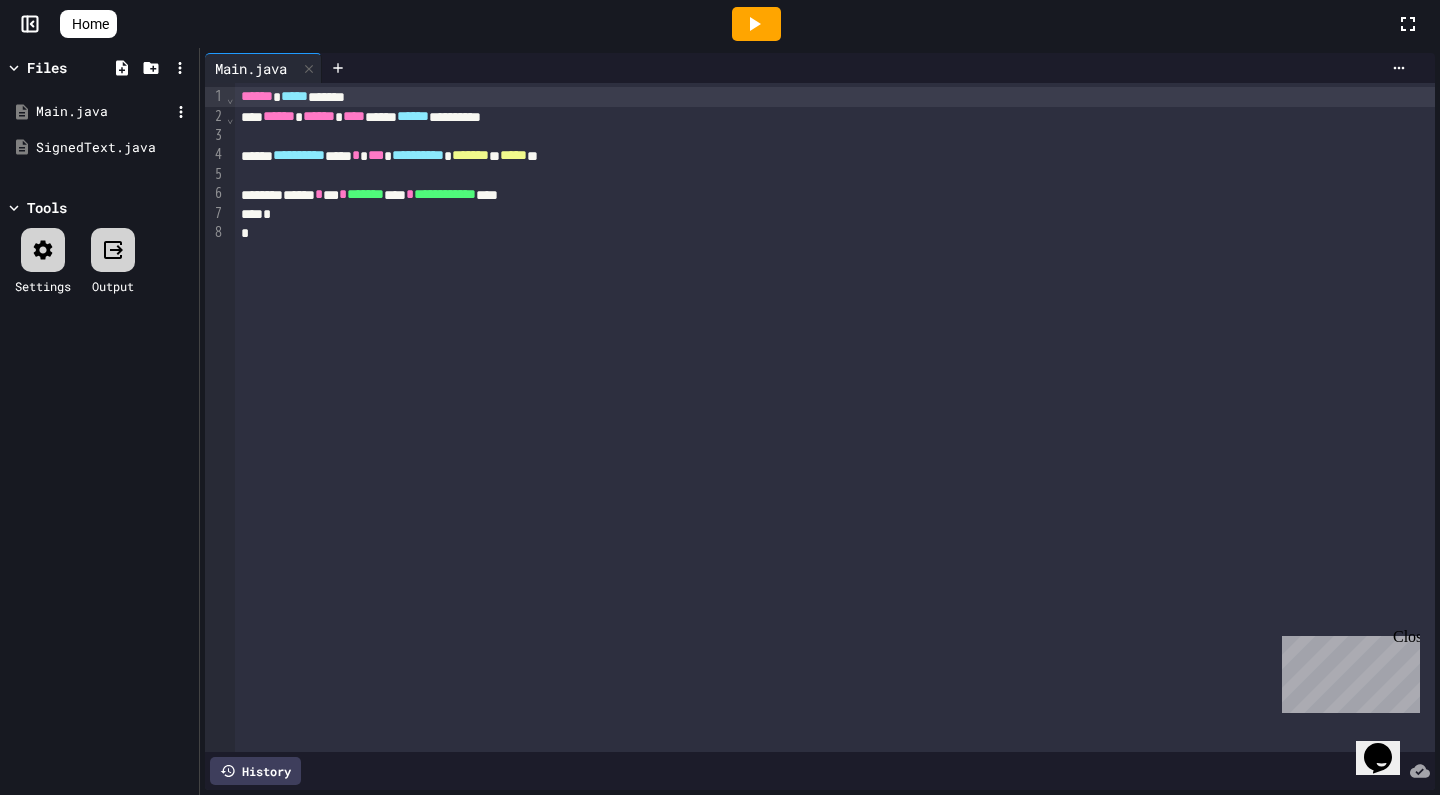 click on "Main.java" at bounding box center [103, 112] 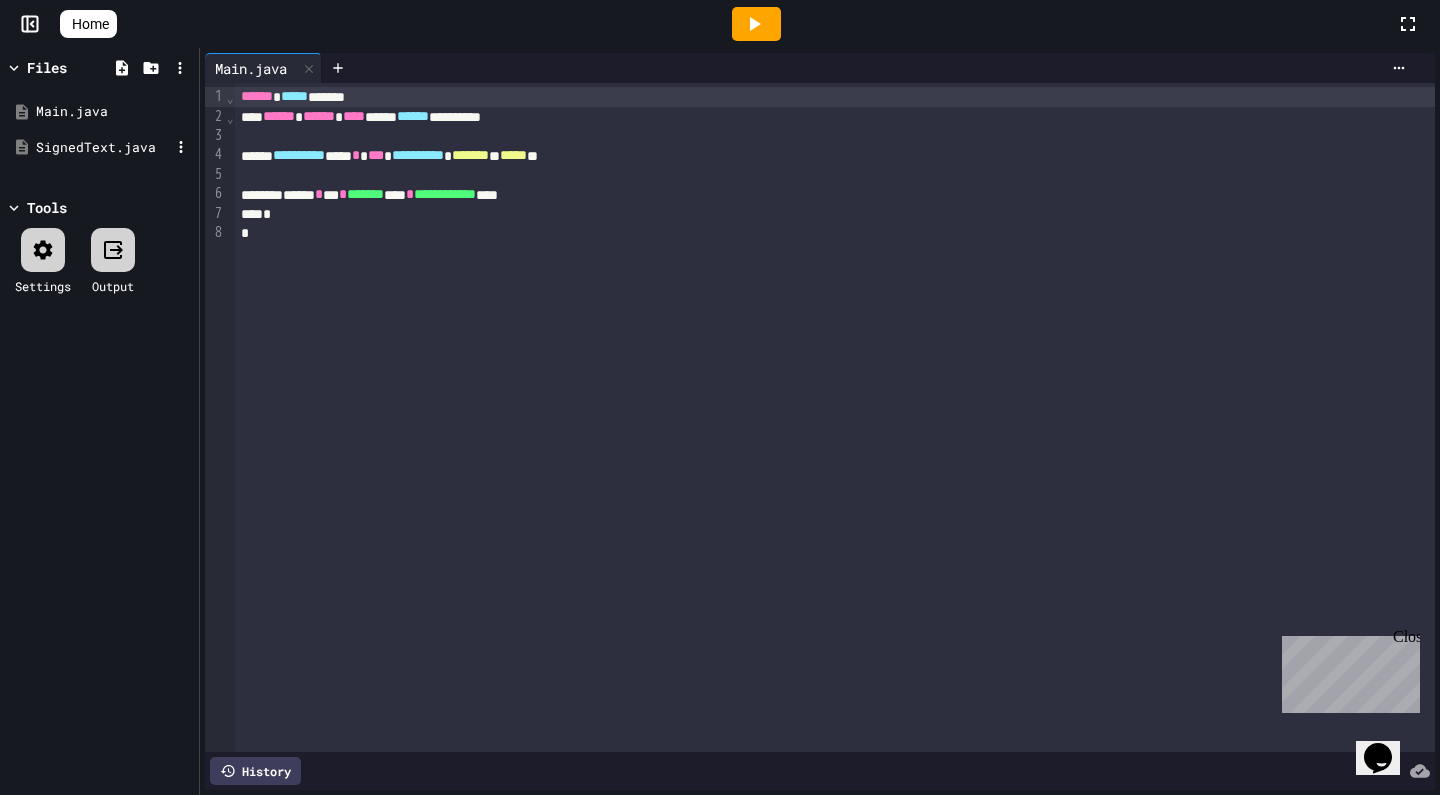 click on "SignedText.java" at bounding box center [103, 148] 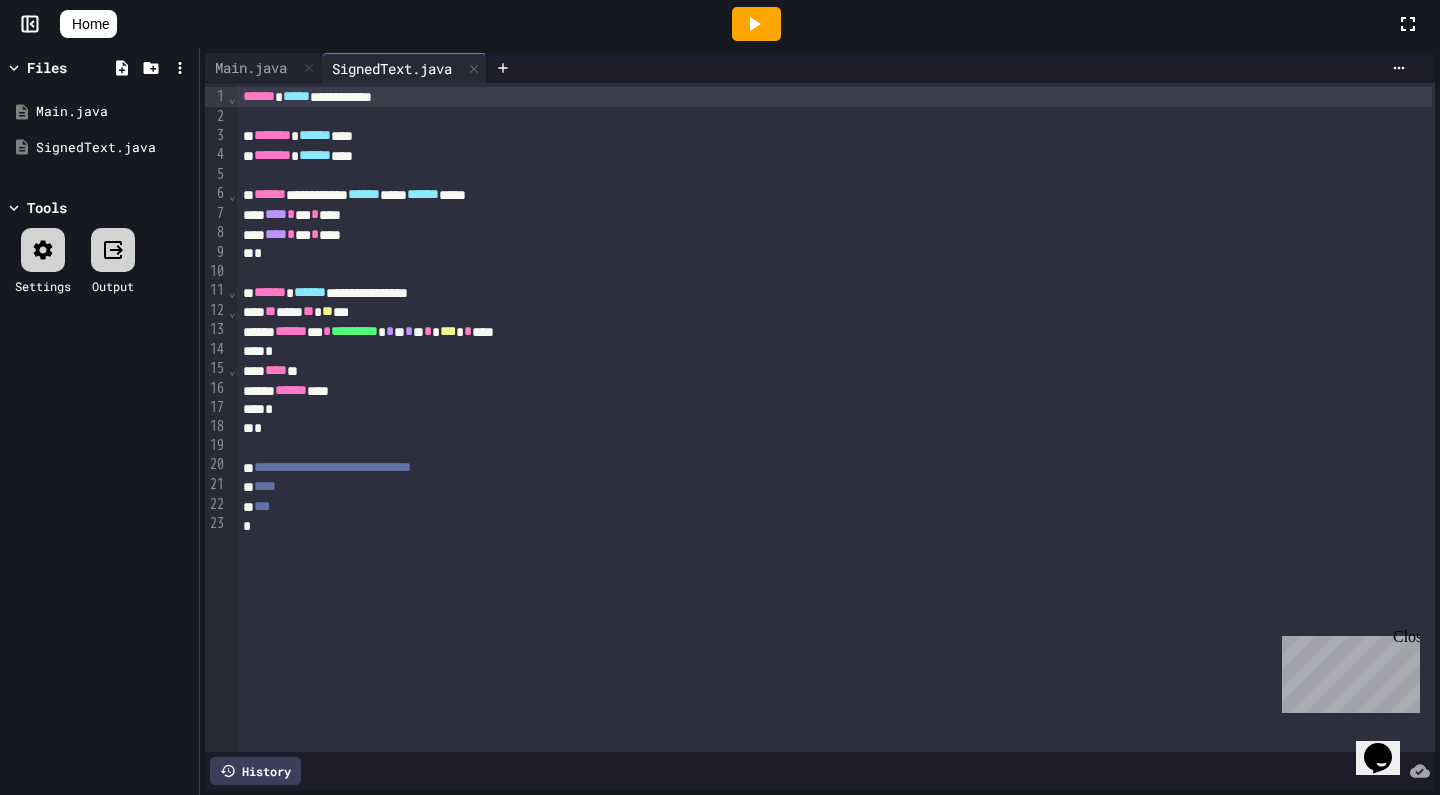 click on "**** *" at bounding box center (834, 371) 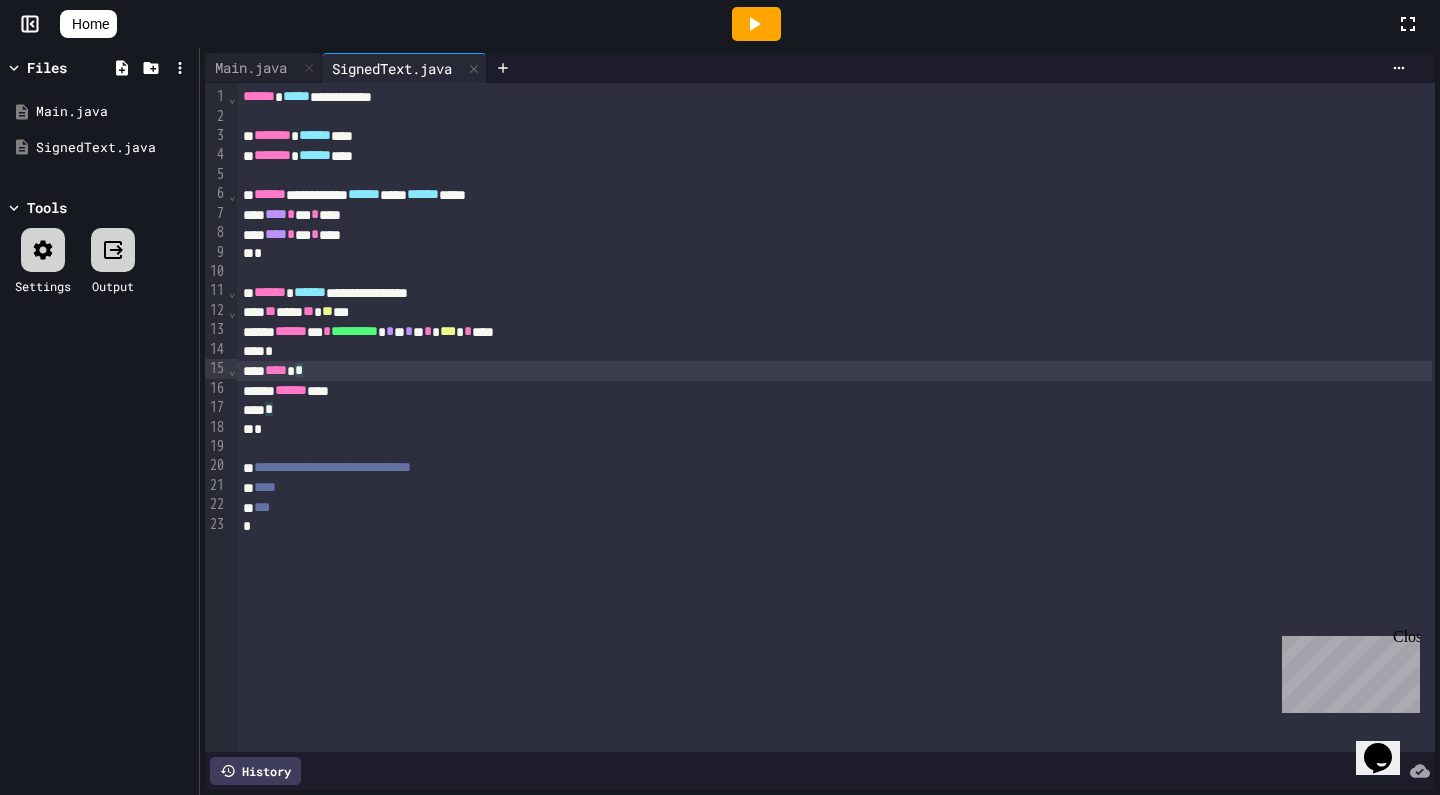 scroll, scrollTop: 0, scrollLeft: 0, axis: both 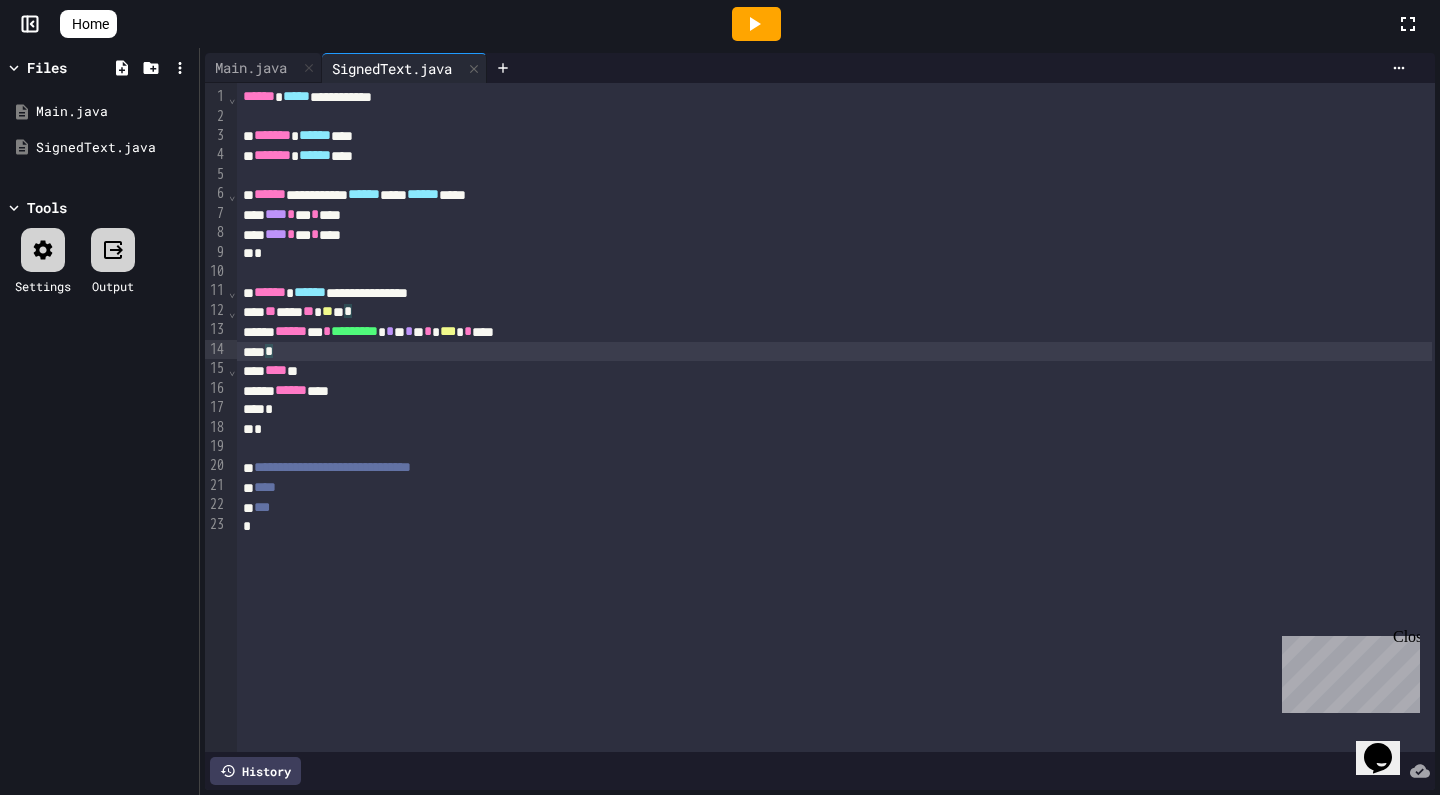 click on "*" at bounding box center (834, 351) 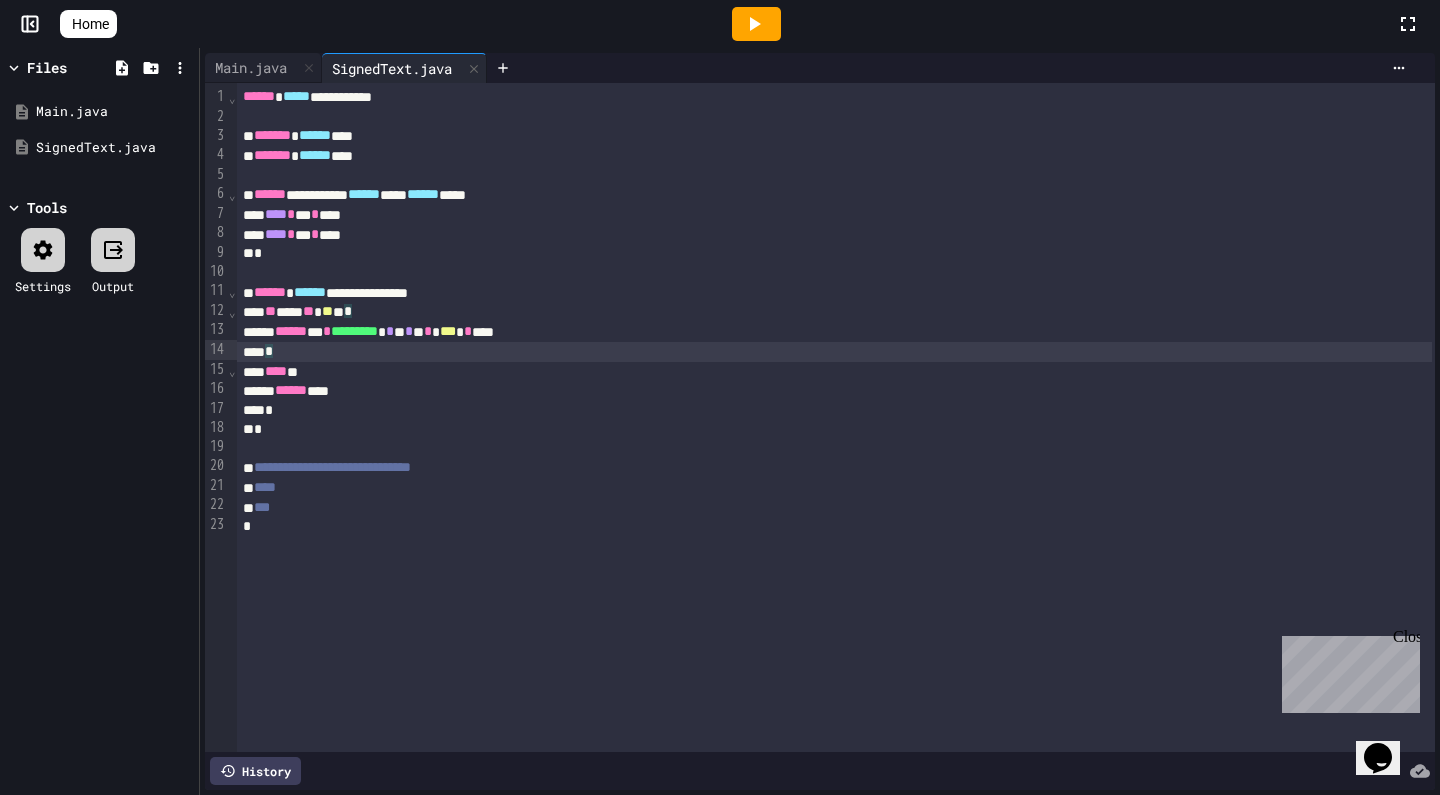 click on "**** *" at bounding box center (834, 372) 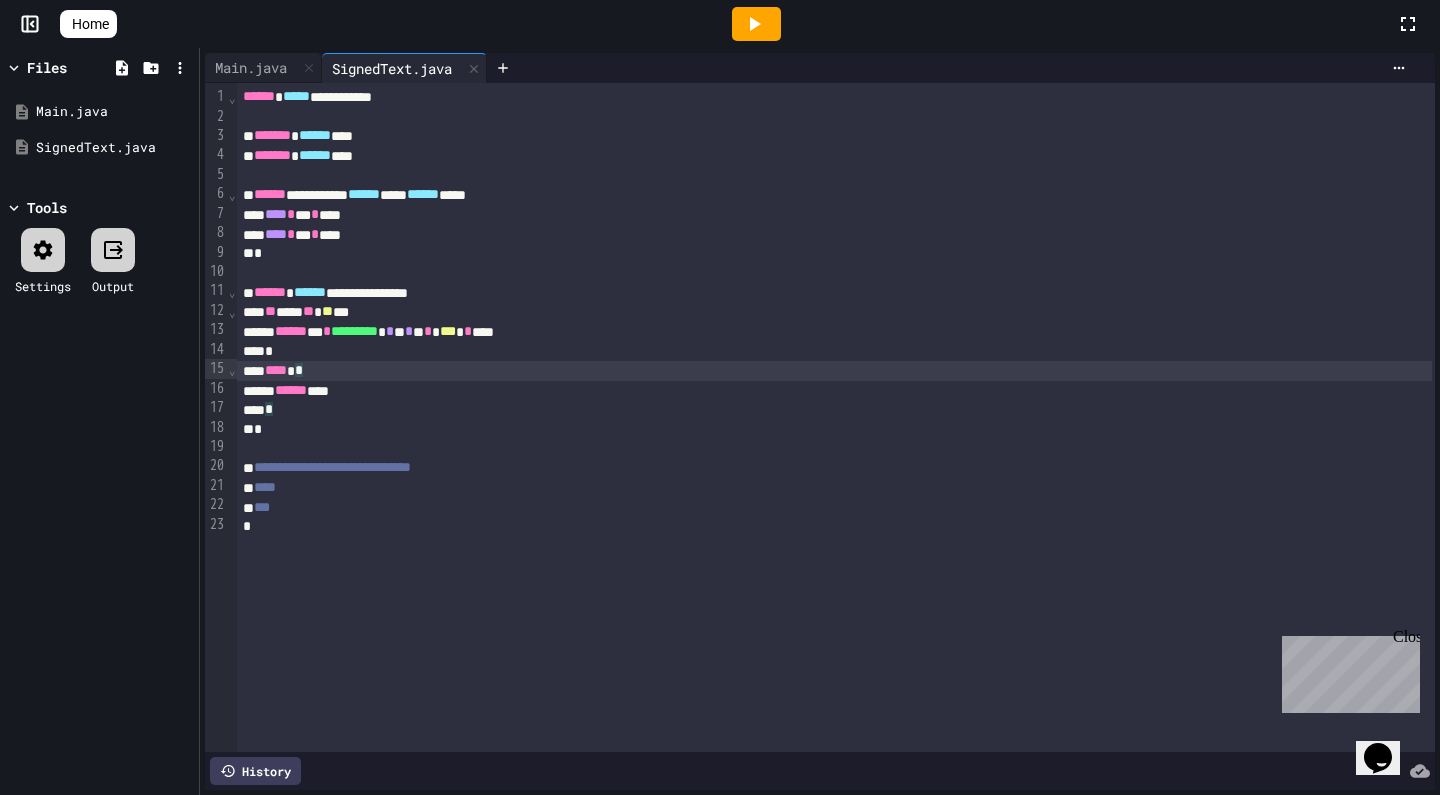 click on "*" at bounding box center [834, 429] 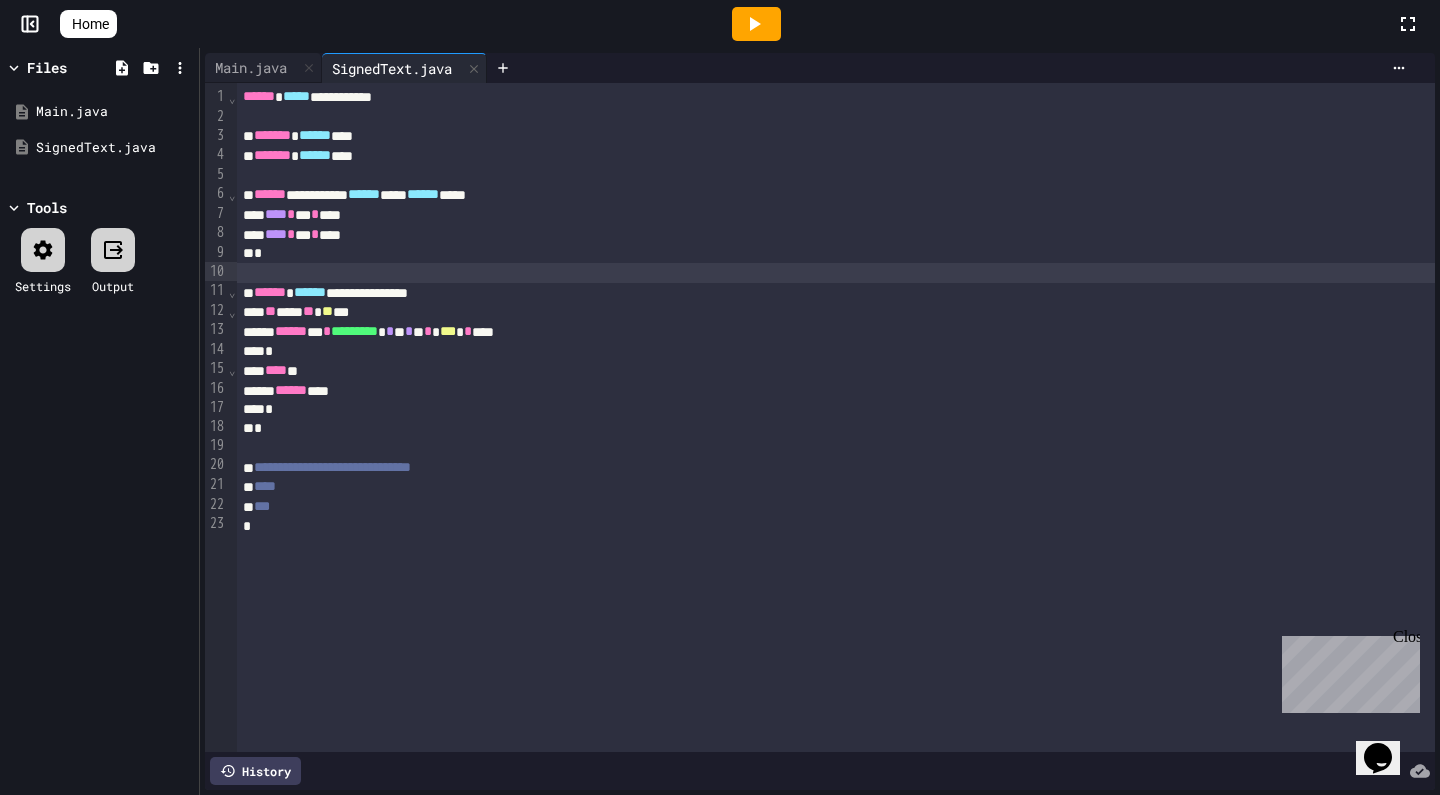click at bounding box center [836, 273] 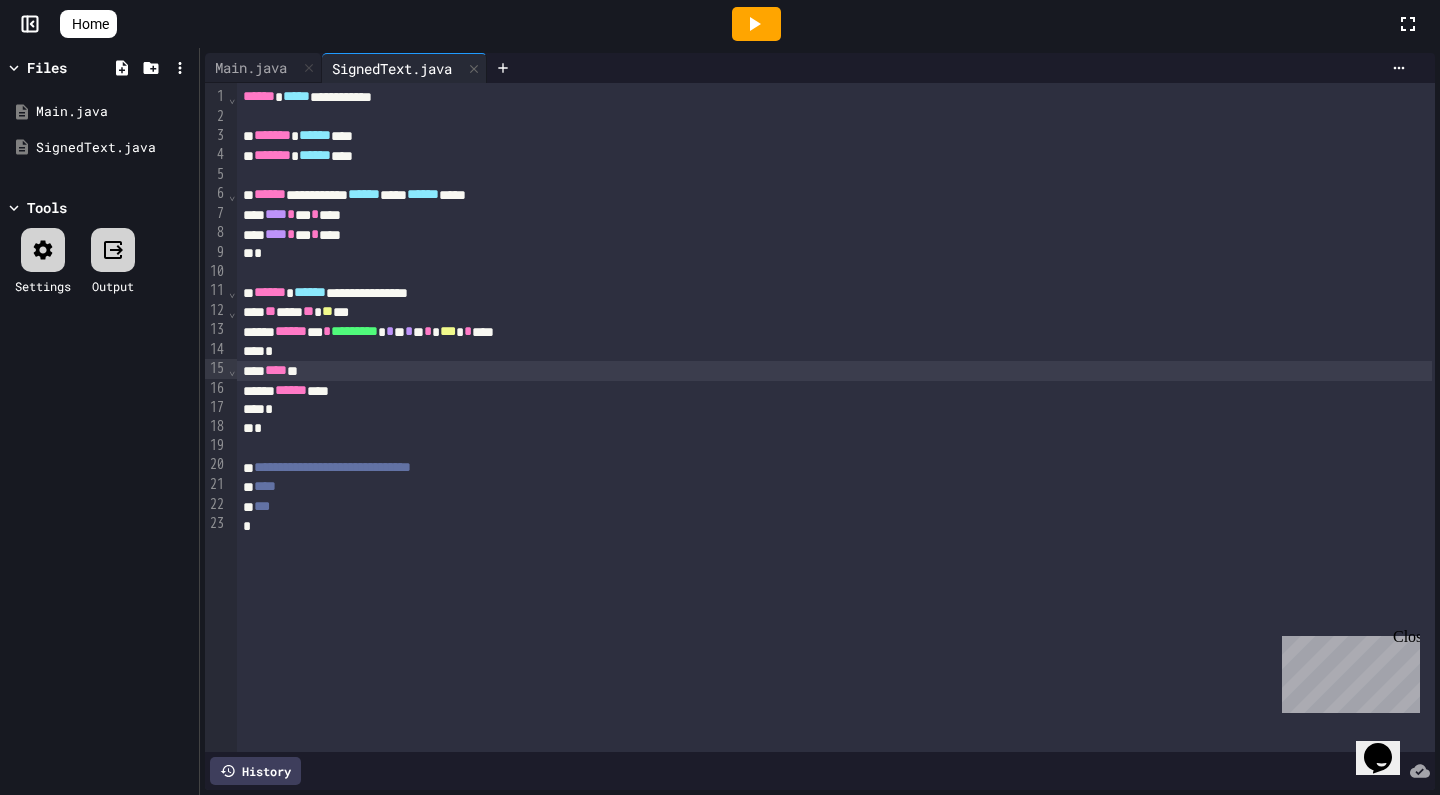 click on "*" at bounding box center (834, 428) 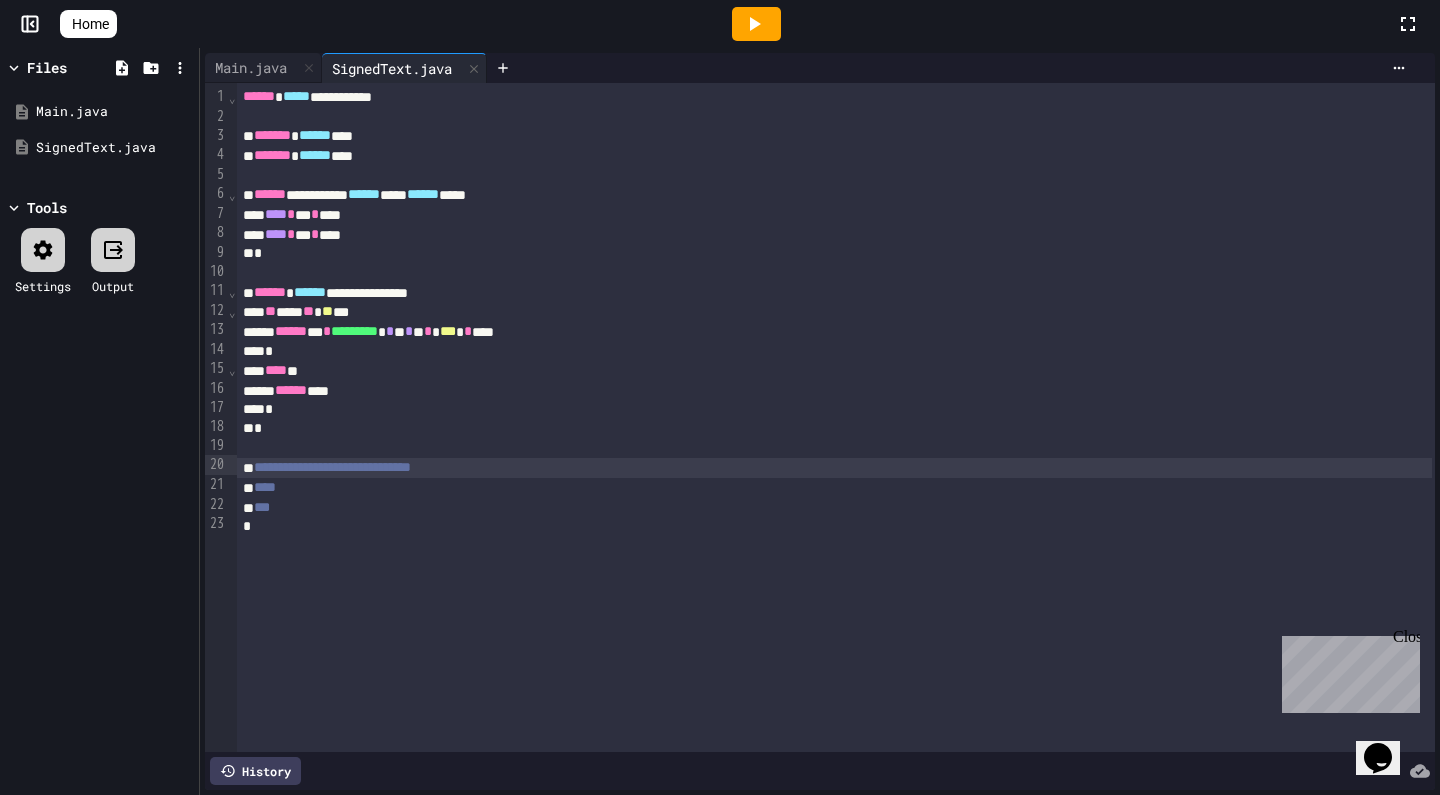 click on "**********" at bounding box center [332, 467] 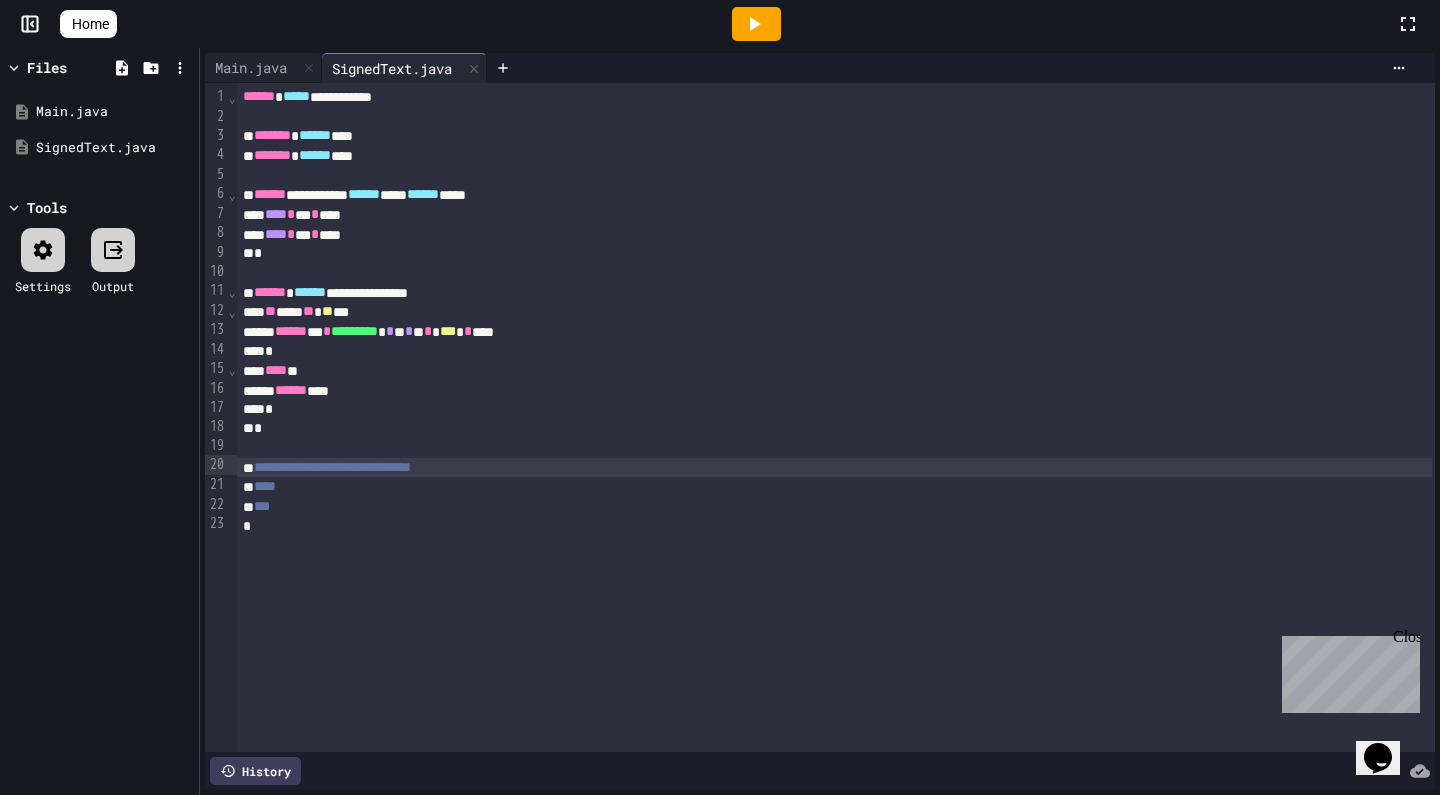 click at bounding box center (836, 448) 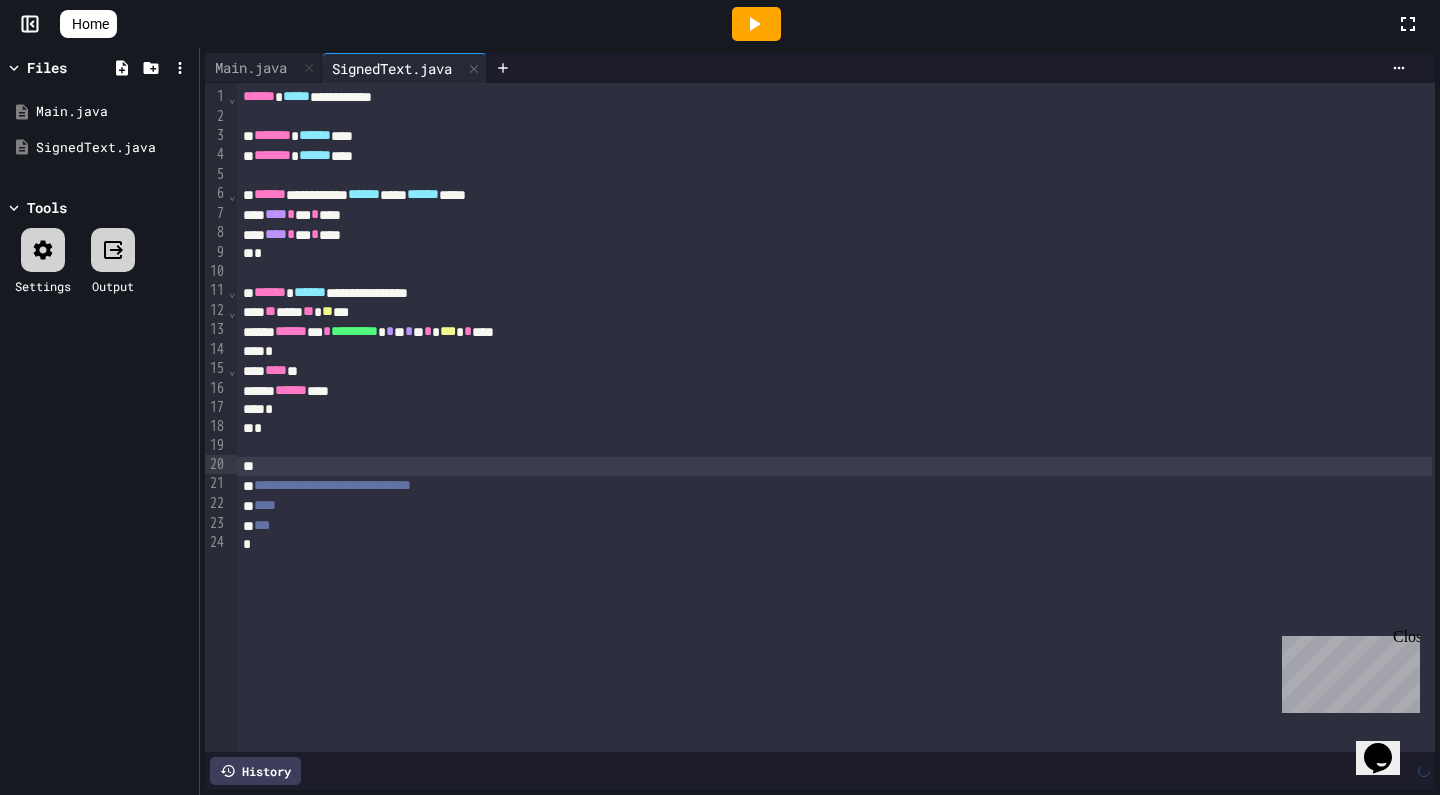 type 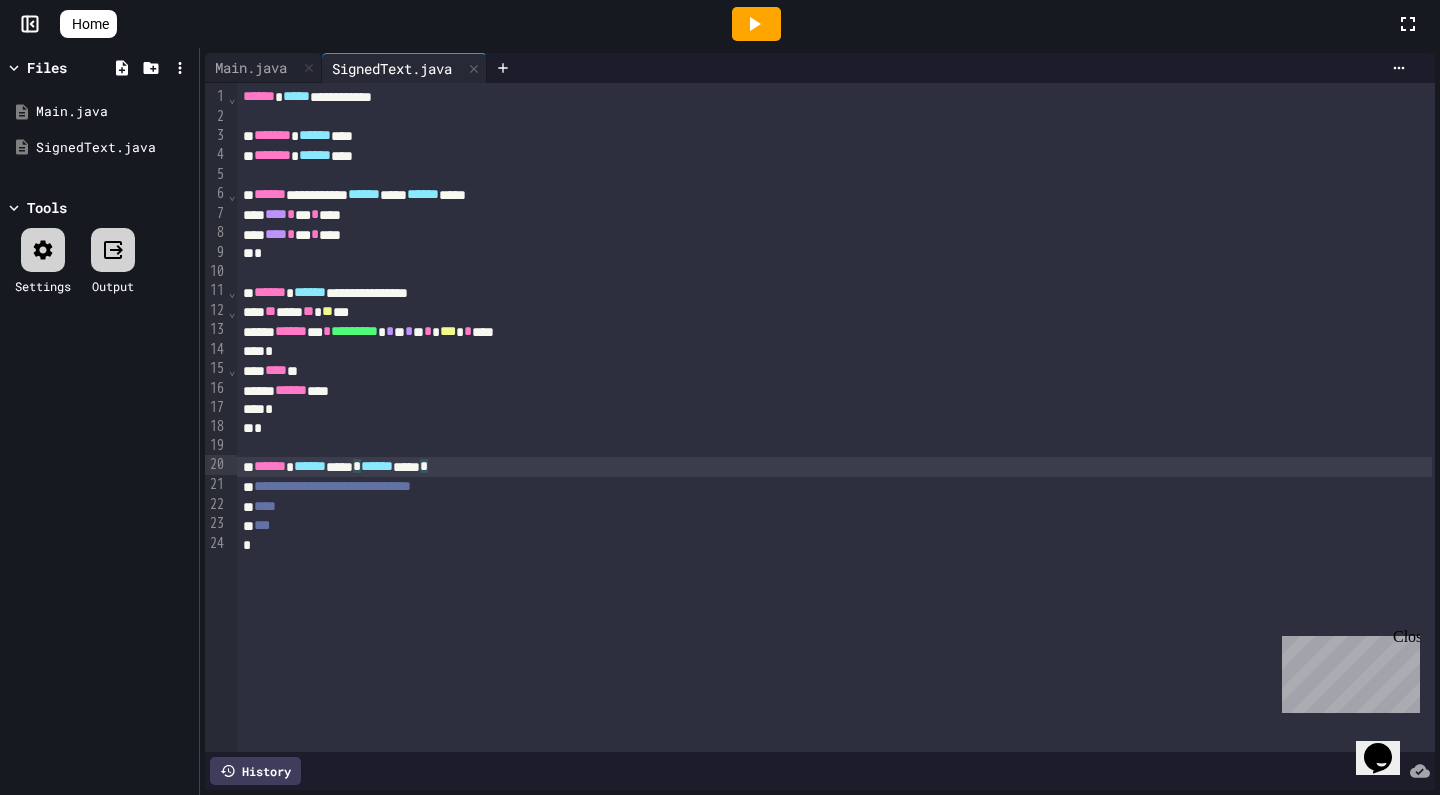 click on "******   ****** **** * ****** **** *" at bounding box center [834, 467] 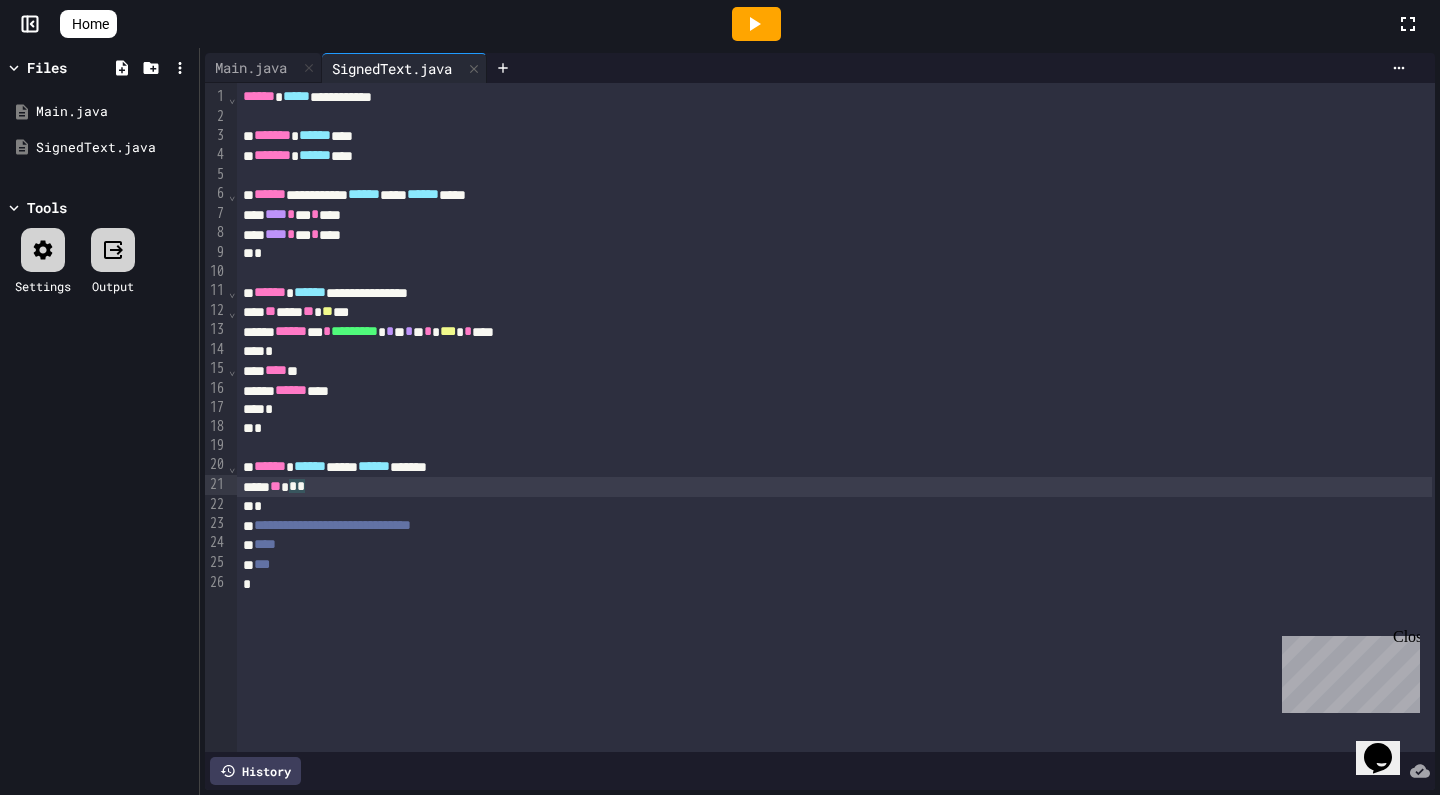click on "*" at bounding box center [834, 428] 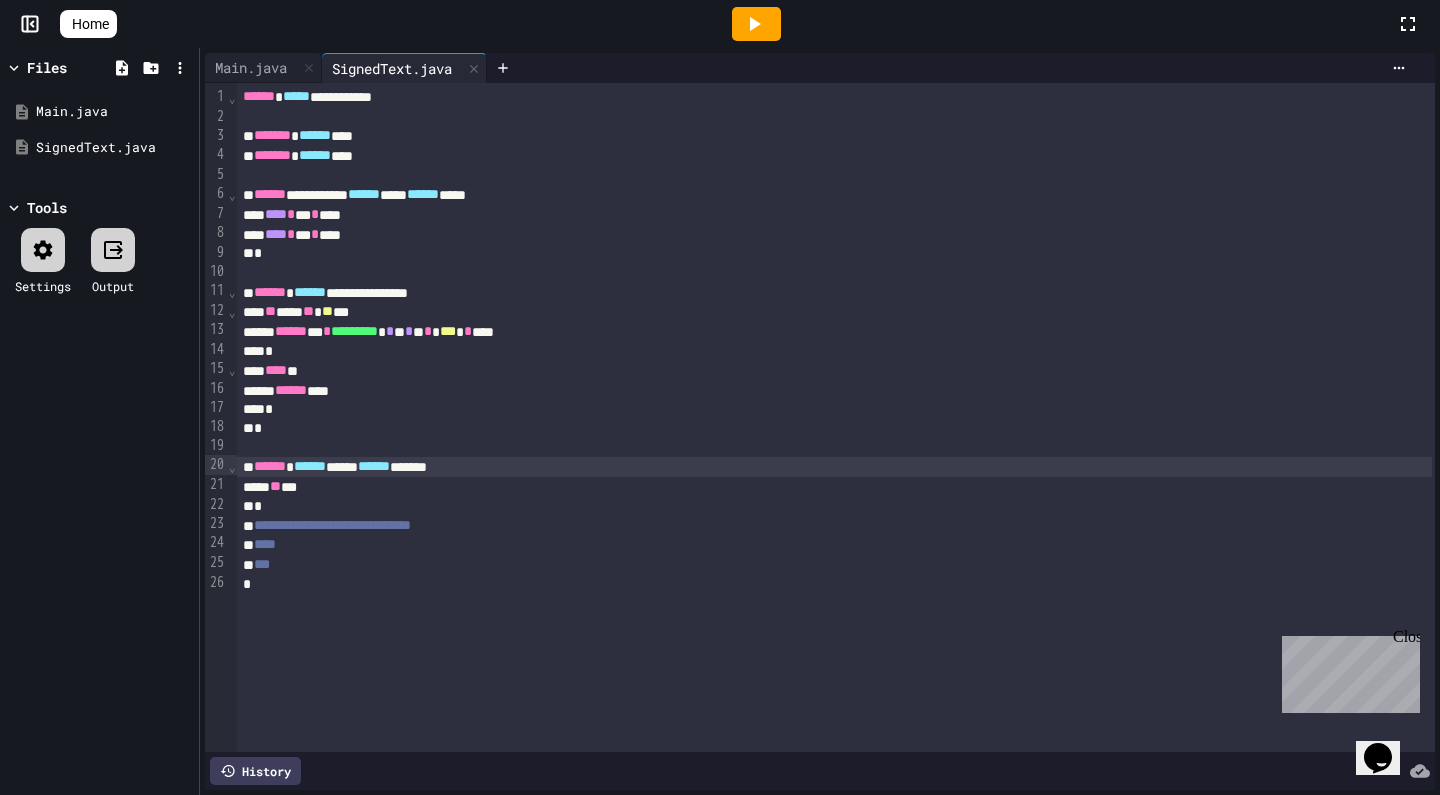 click on "******" at bounding box center [270, 466] 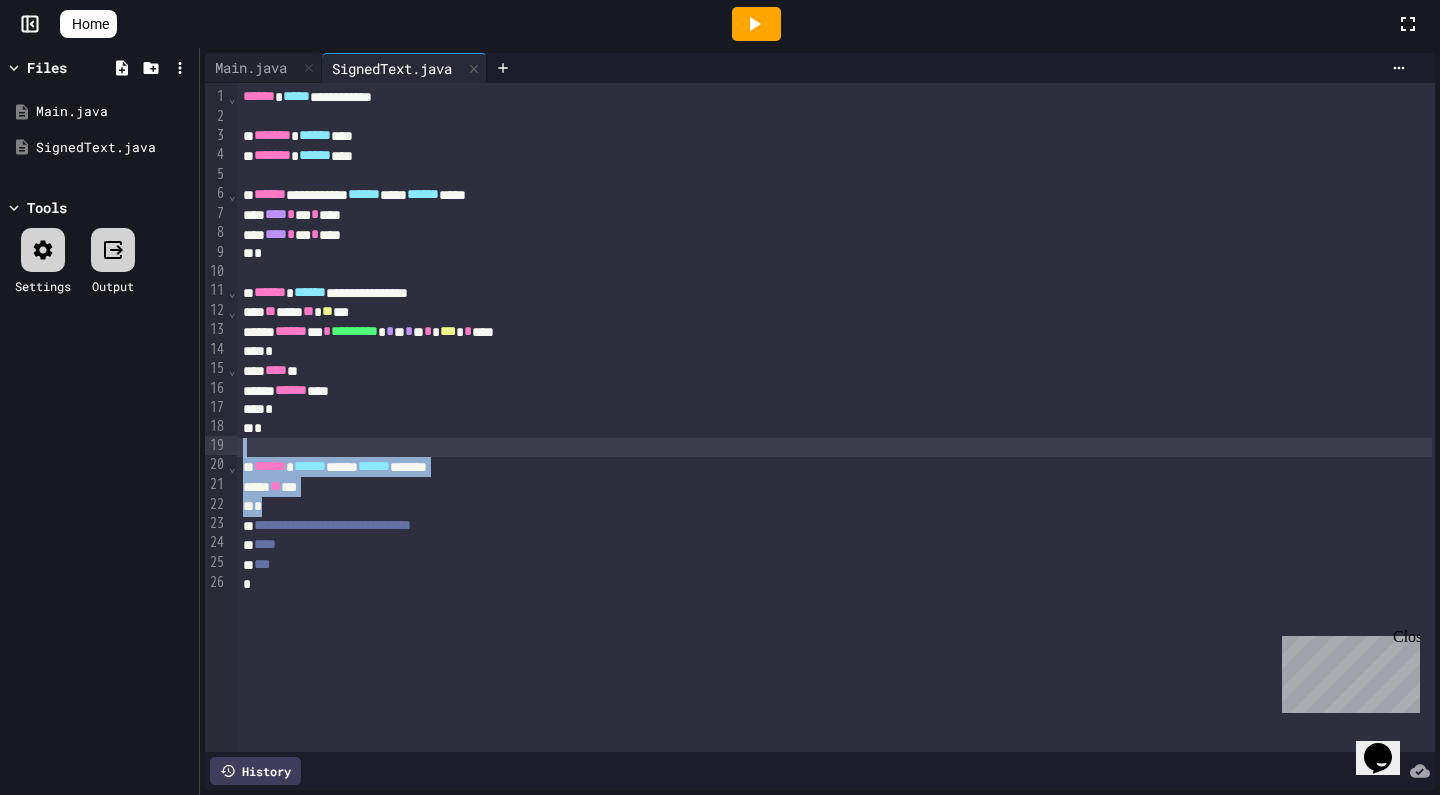 drag, startPoint x: 297, startPoint y: 503, endPoint x: 266, endPoint y: 448, distance: 63.134777 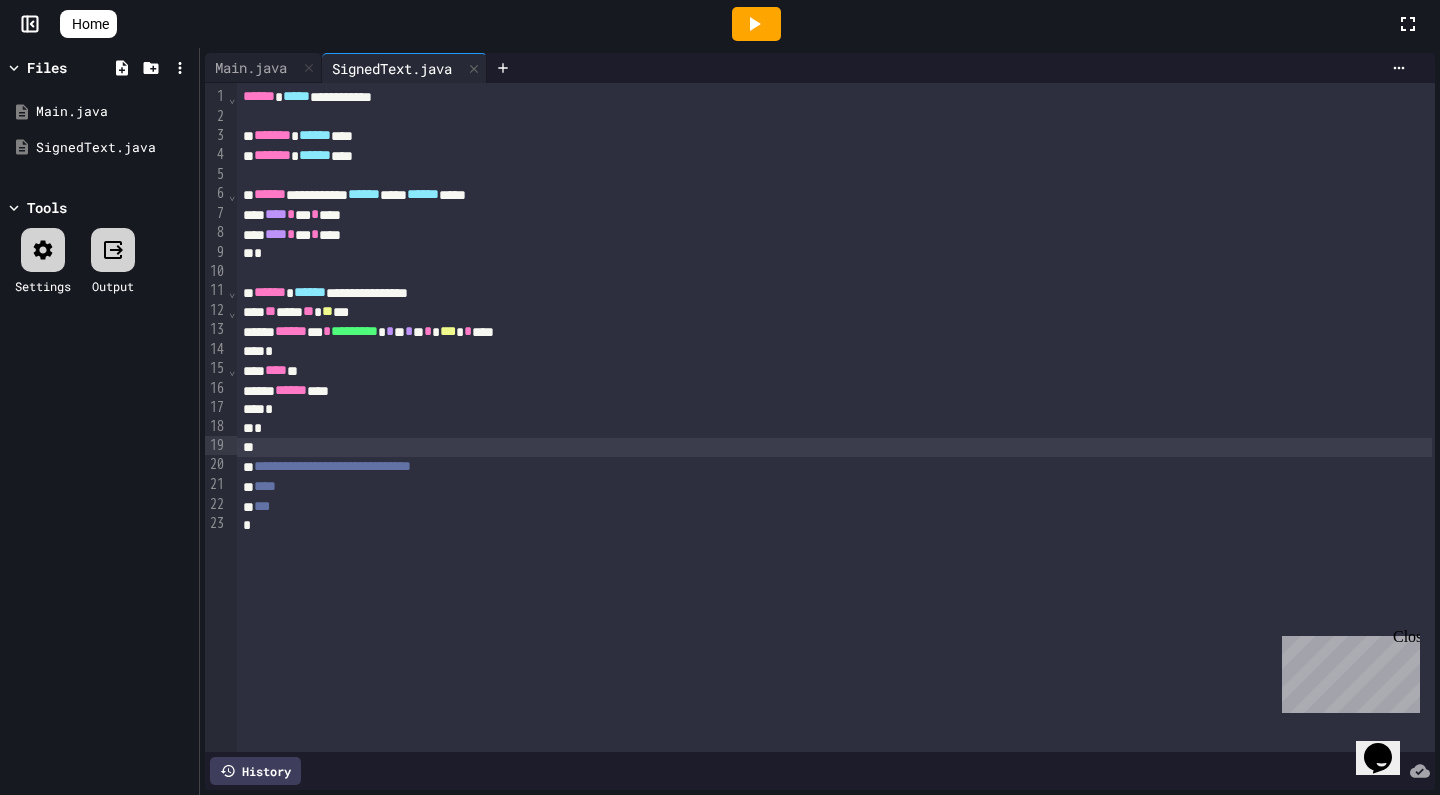 click on "**" at bounding box center [834, 487] 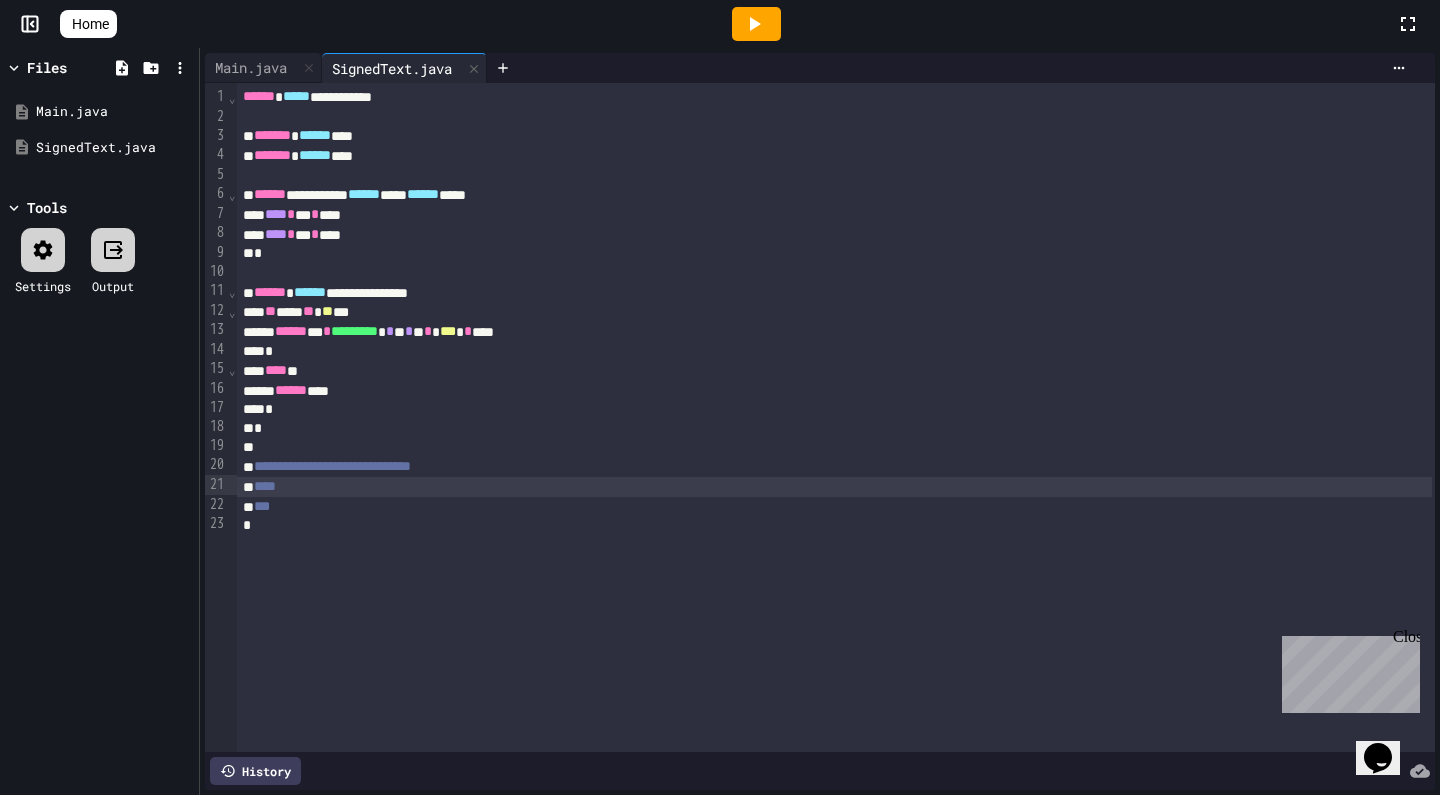click on "**********" at bounding box center (332, 466) 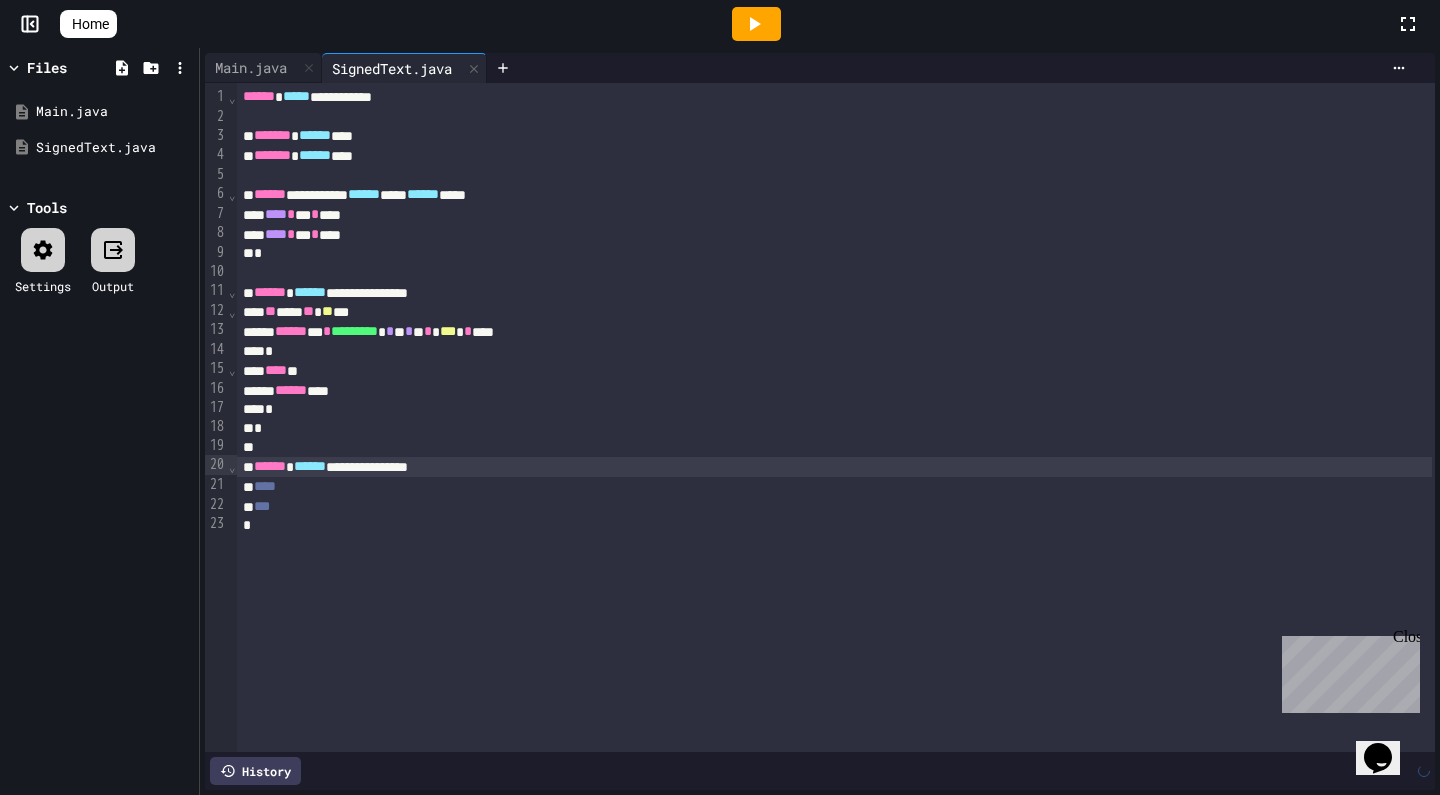 click on "**********" at bounding box center [834, 467] 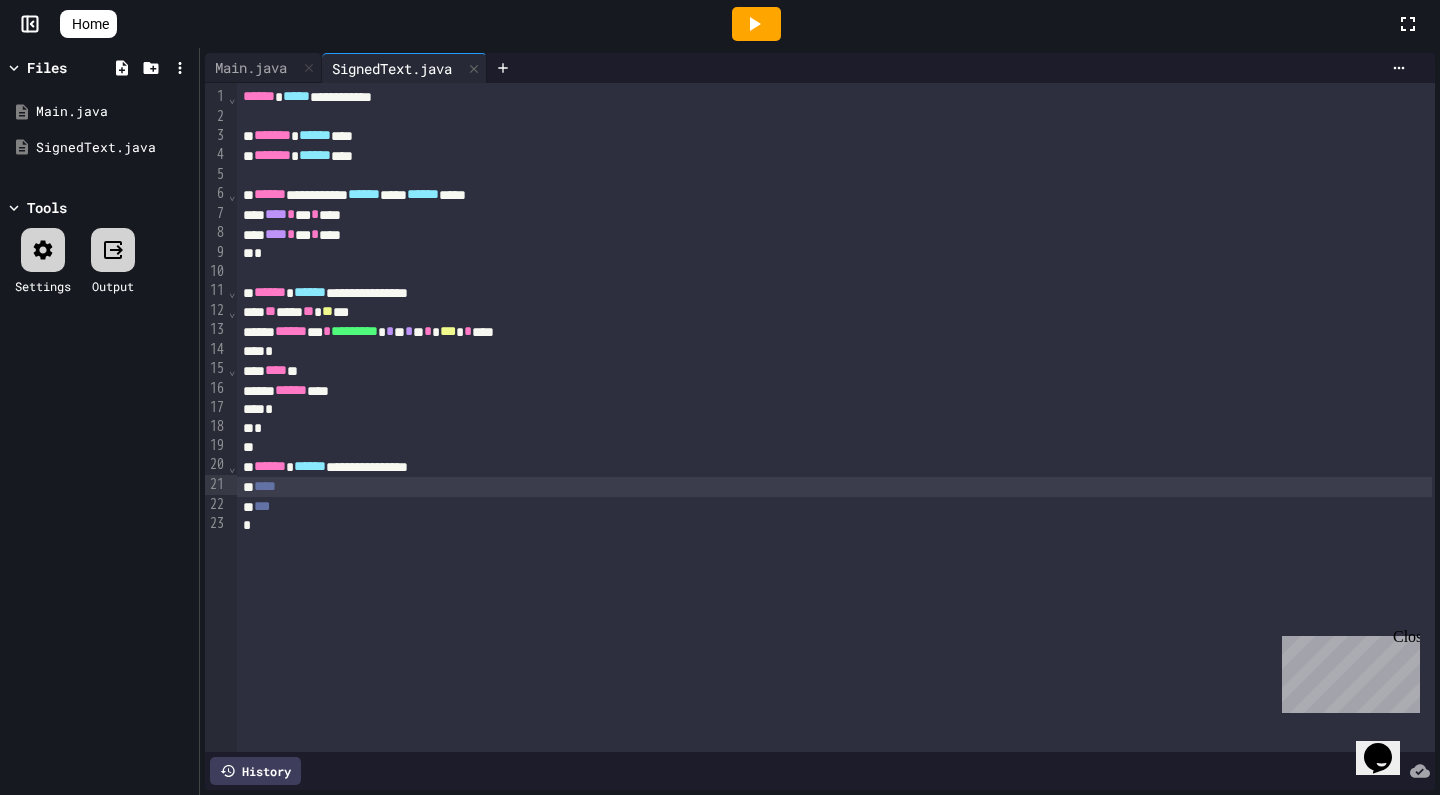 click on "**" at bounding box center (834, 487) 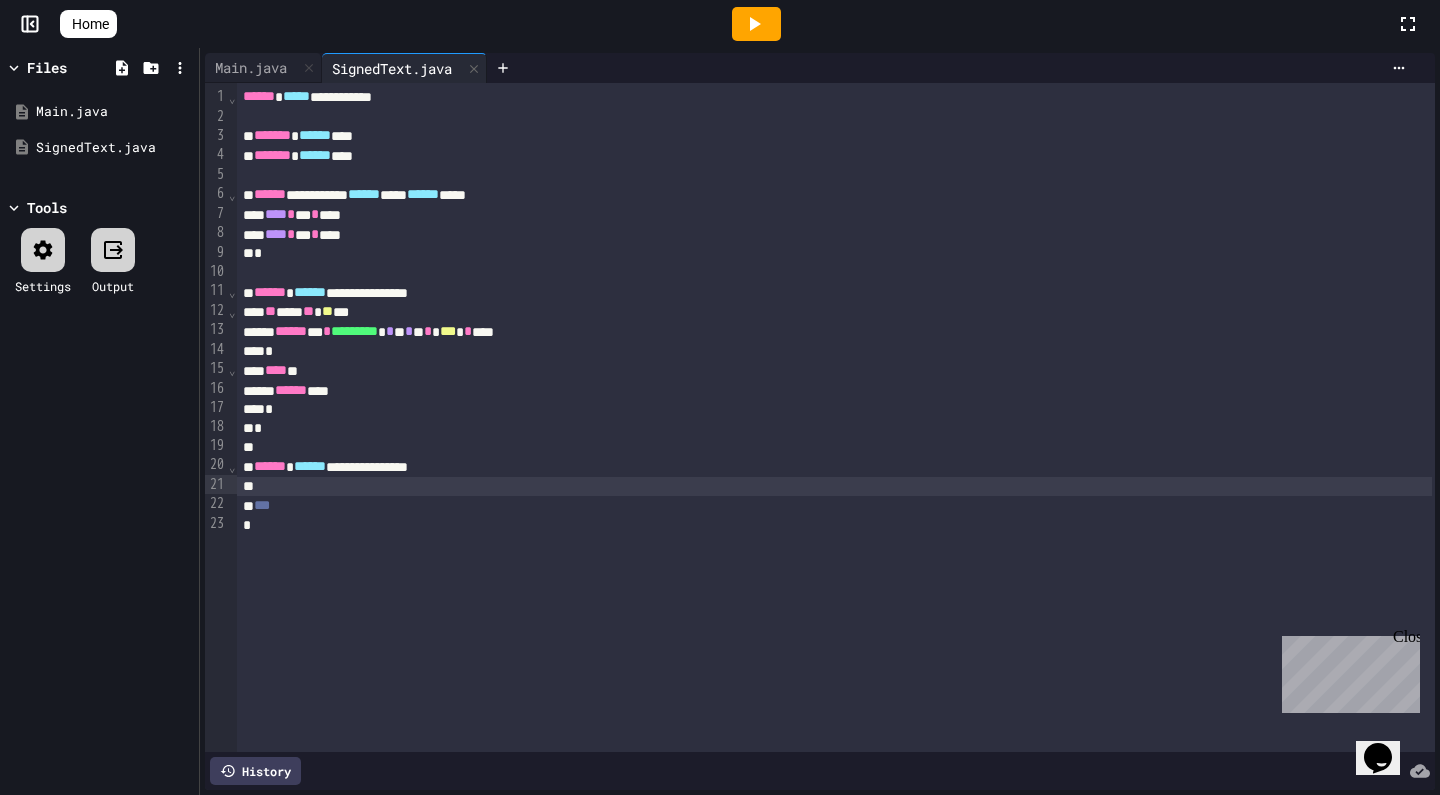 click on "***" at bounding box center [262, 505] 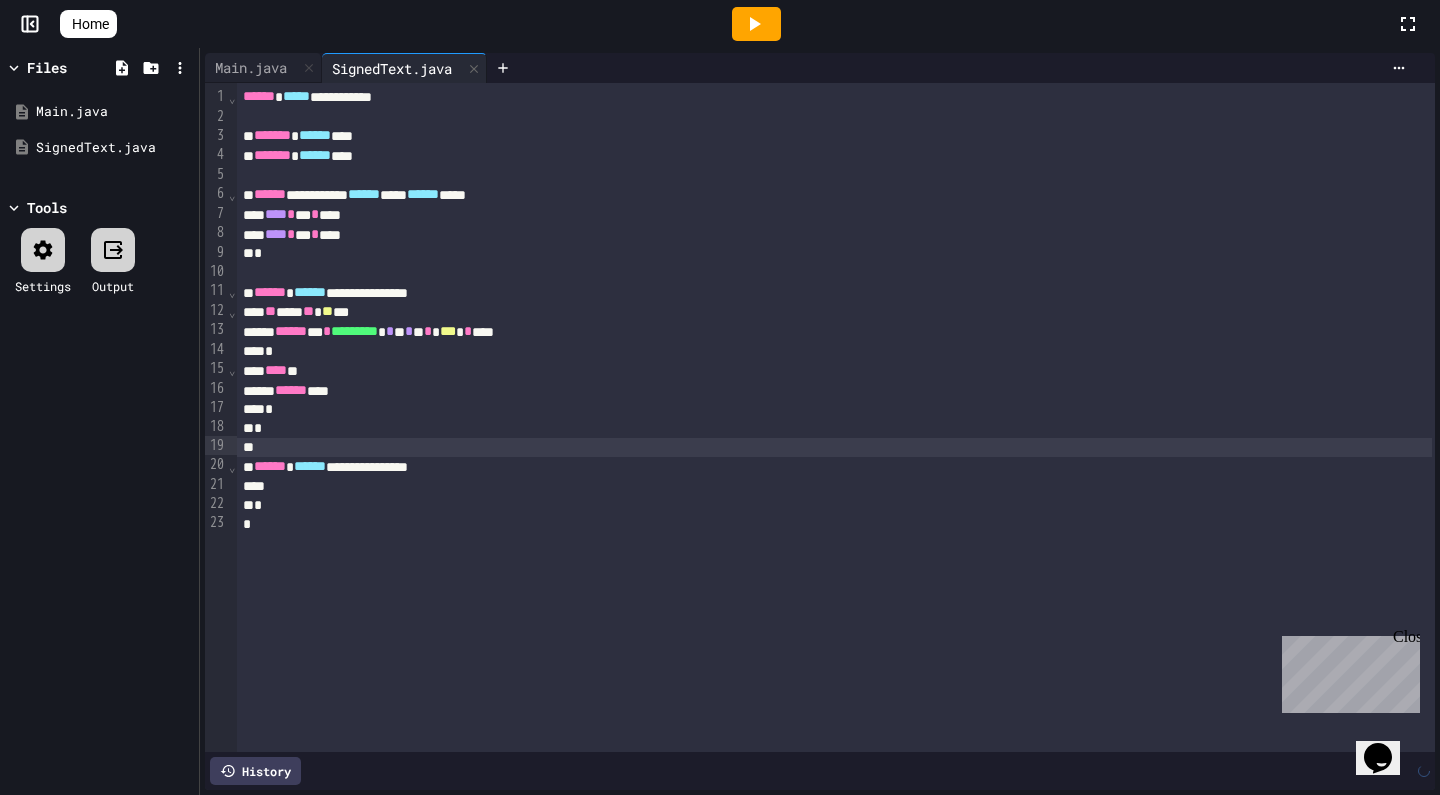 click at bounding box center (834, 447) 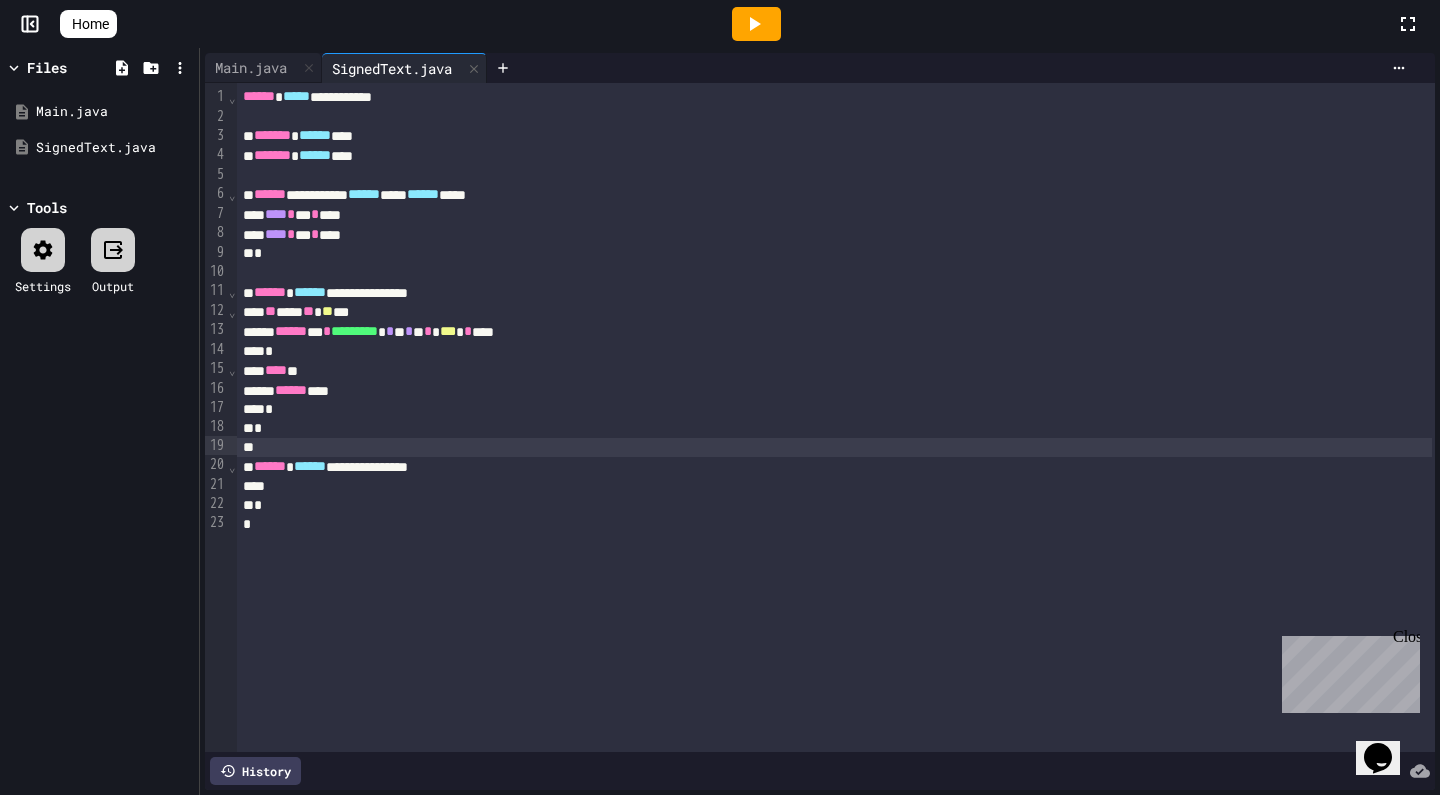 click on "**********" at bounding box center [836, 417] 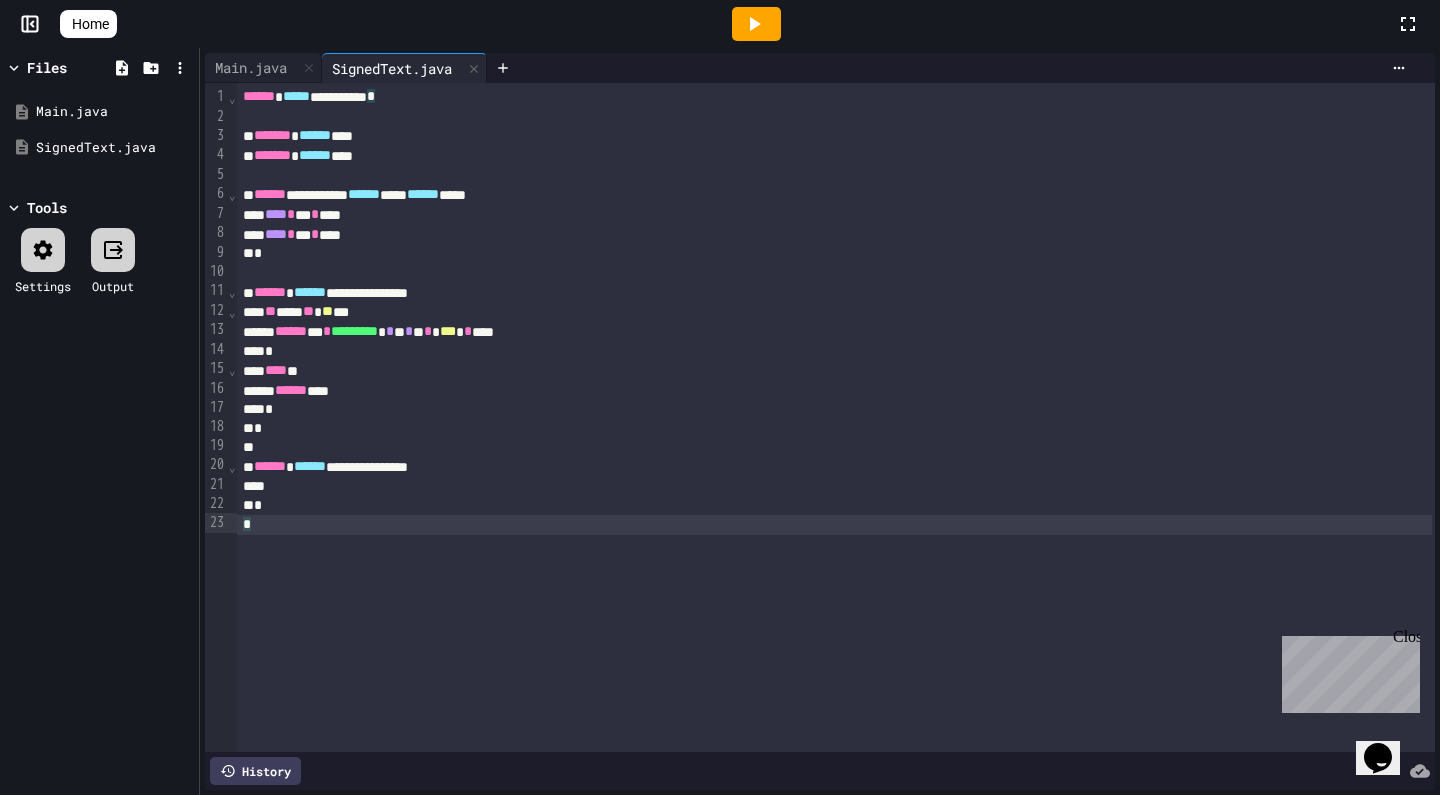 click on "Files Main.java SignedText.java Tools Settings Output" at bounding box center [99, 421] 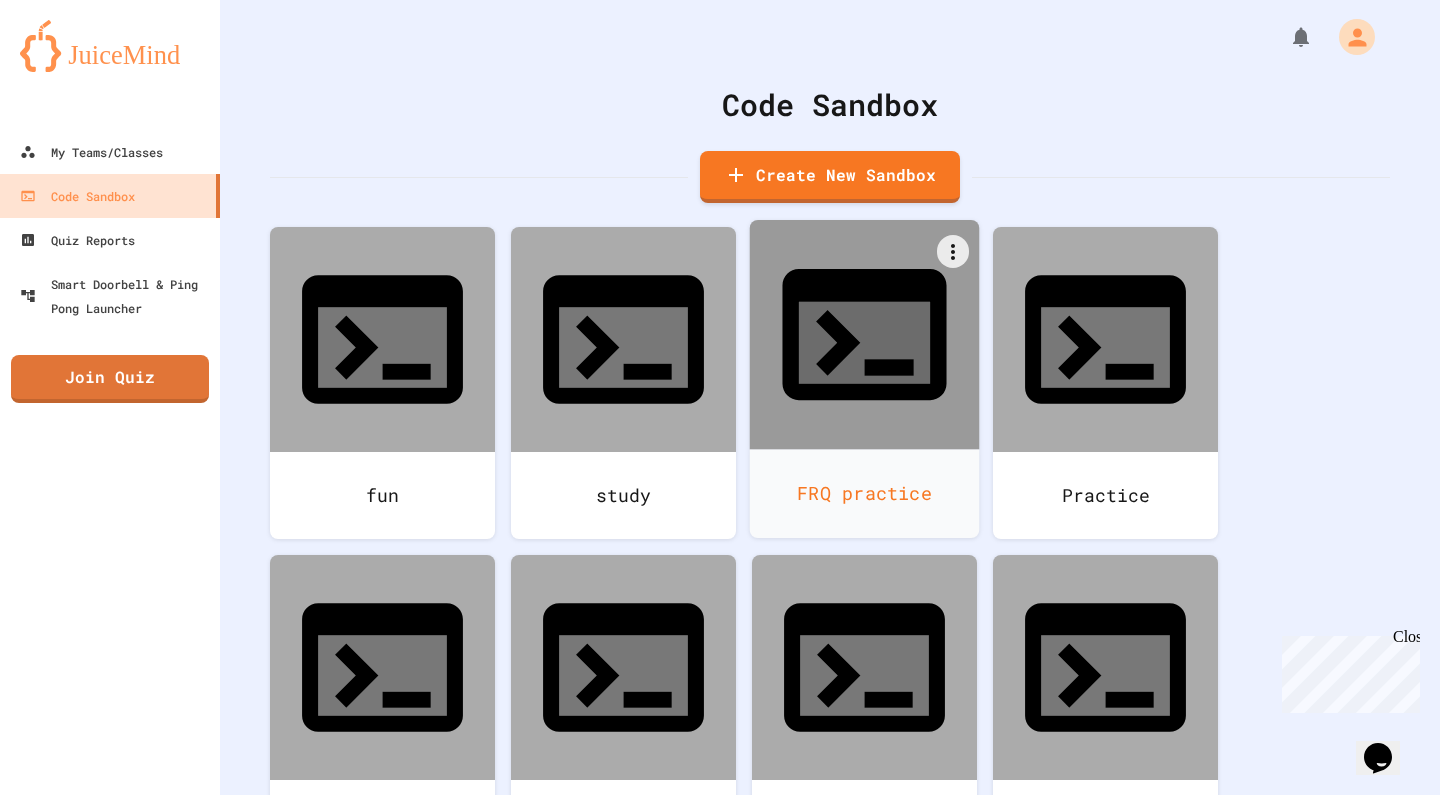 click 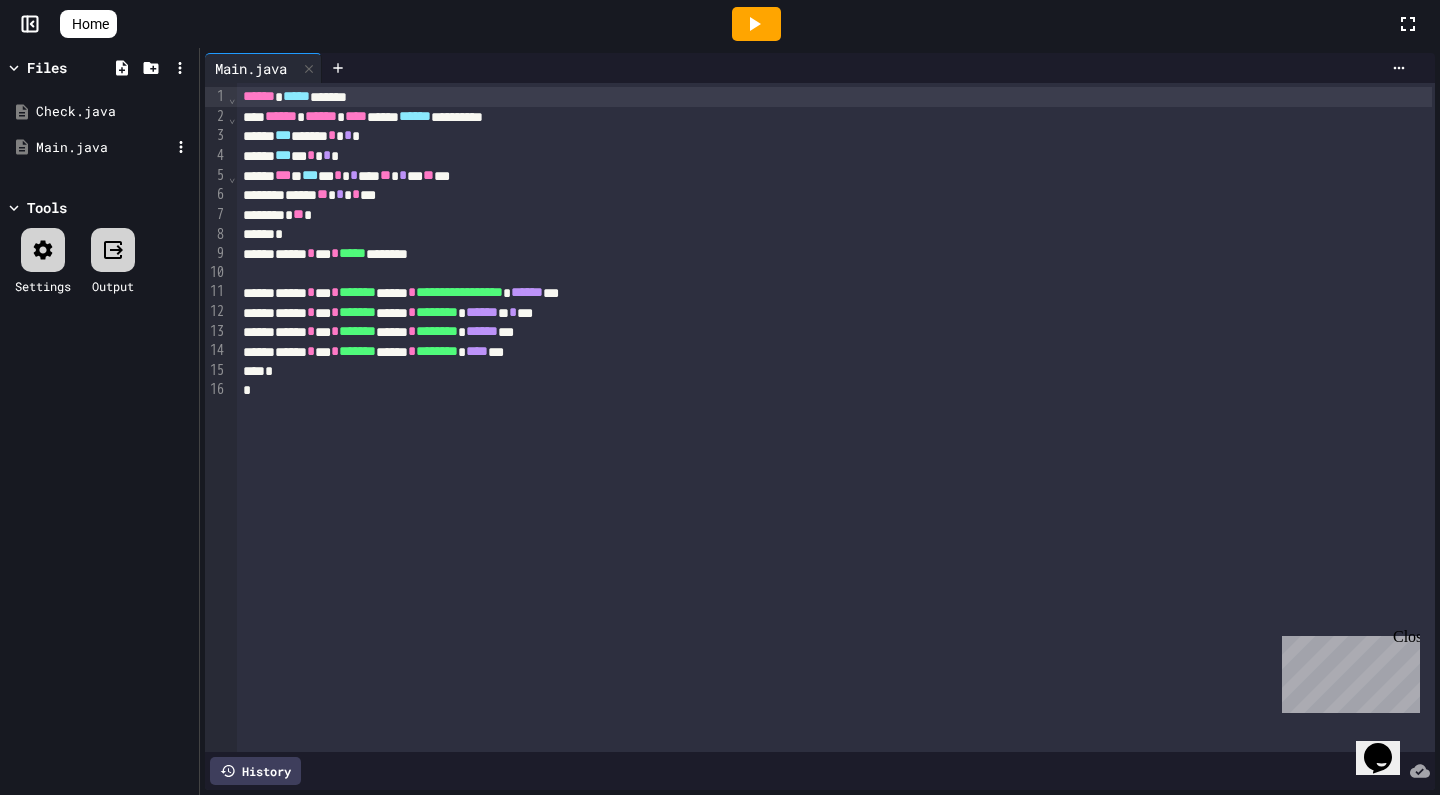 click on "Main.java" at bounding box center (103, 148) 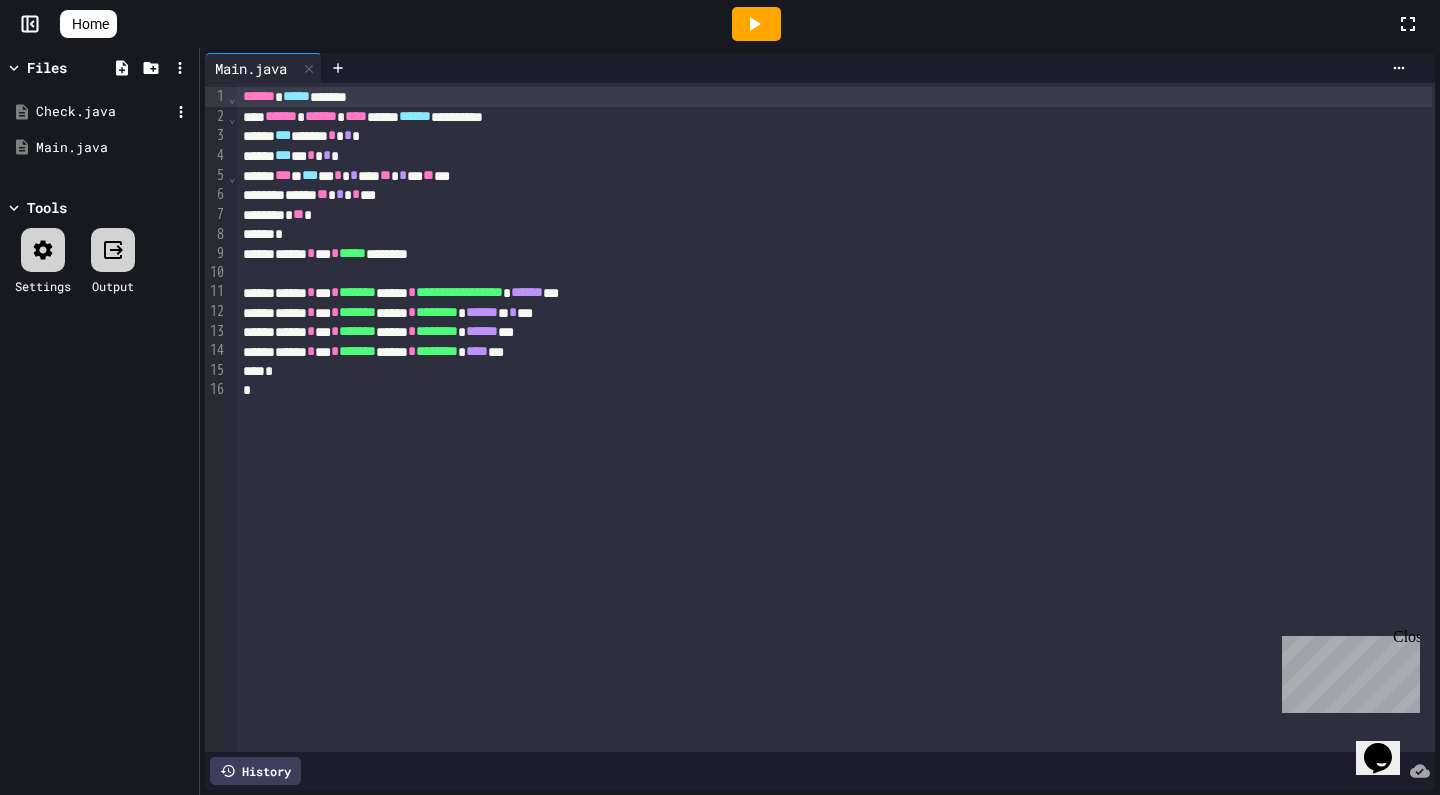 click on "Check.java" at bounding box center [103, 112] 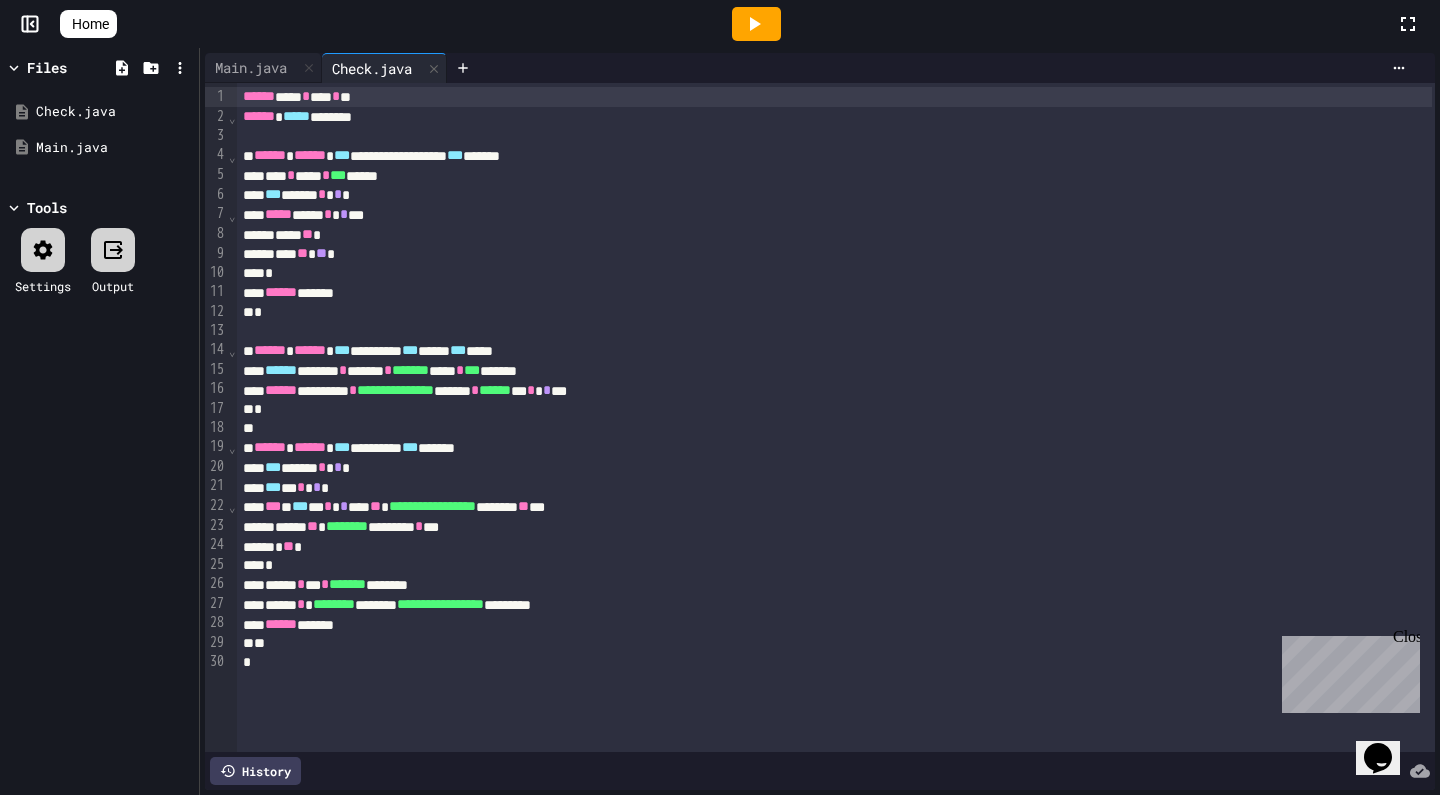 scroll, scrollTop: 0, scrollLeft: 0, axis: both 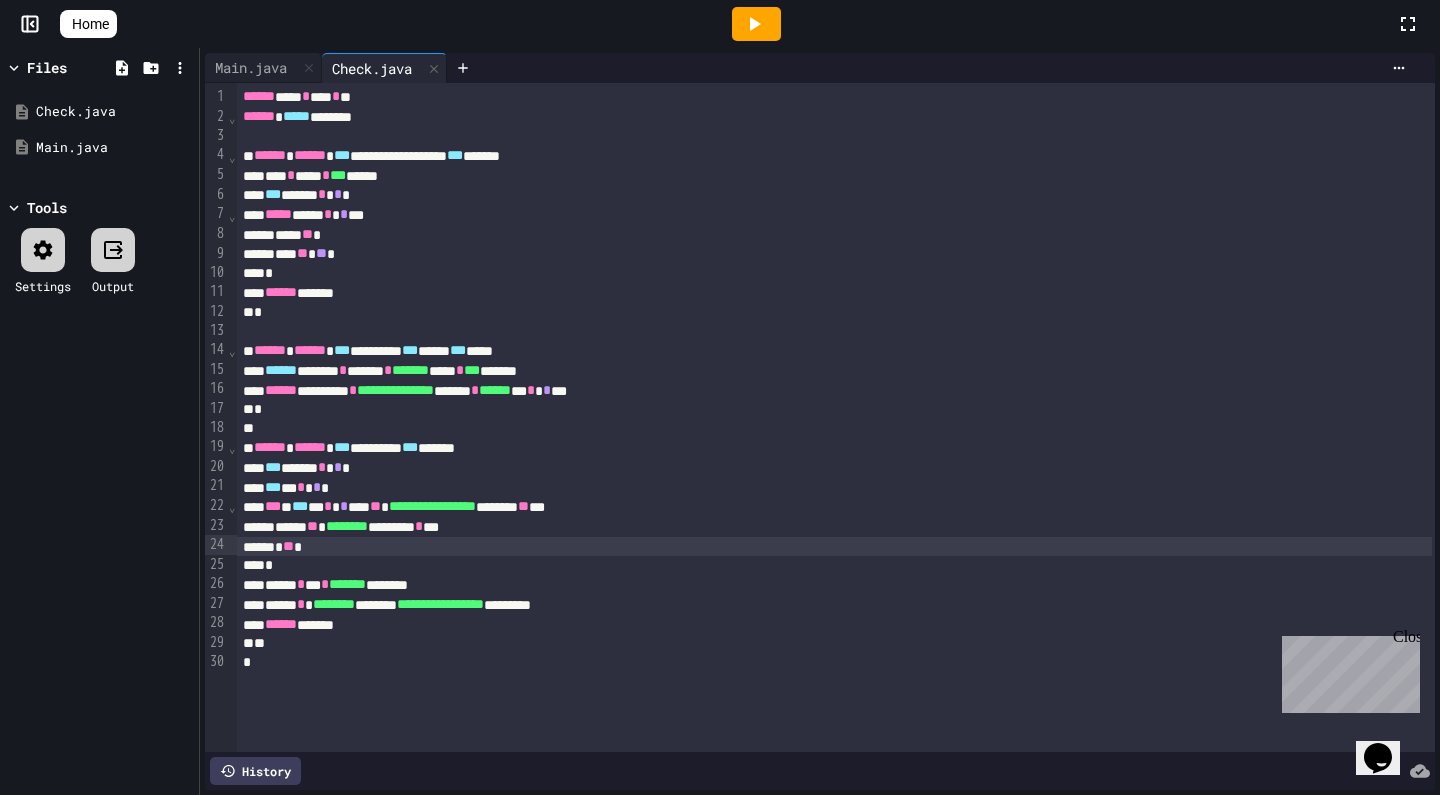 click on "* ** *" at bounding box center (834, 547) 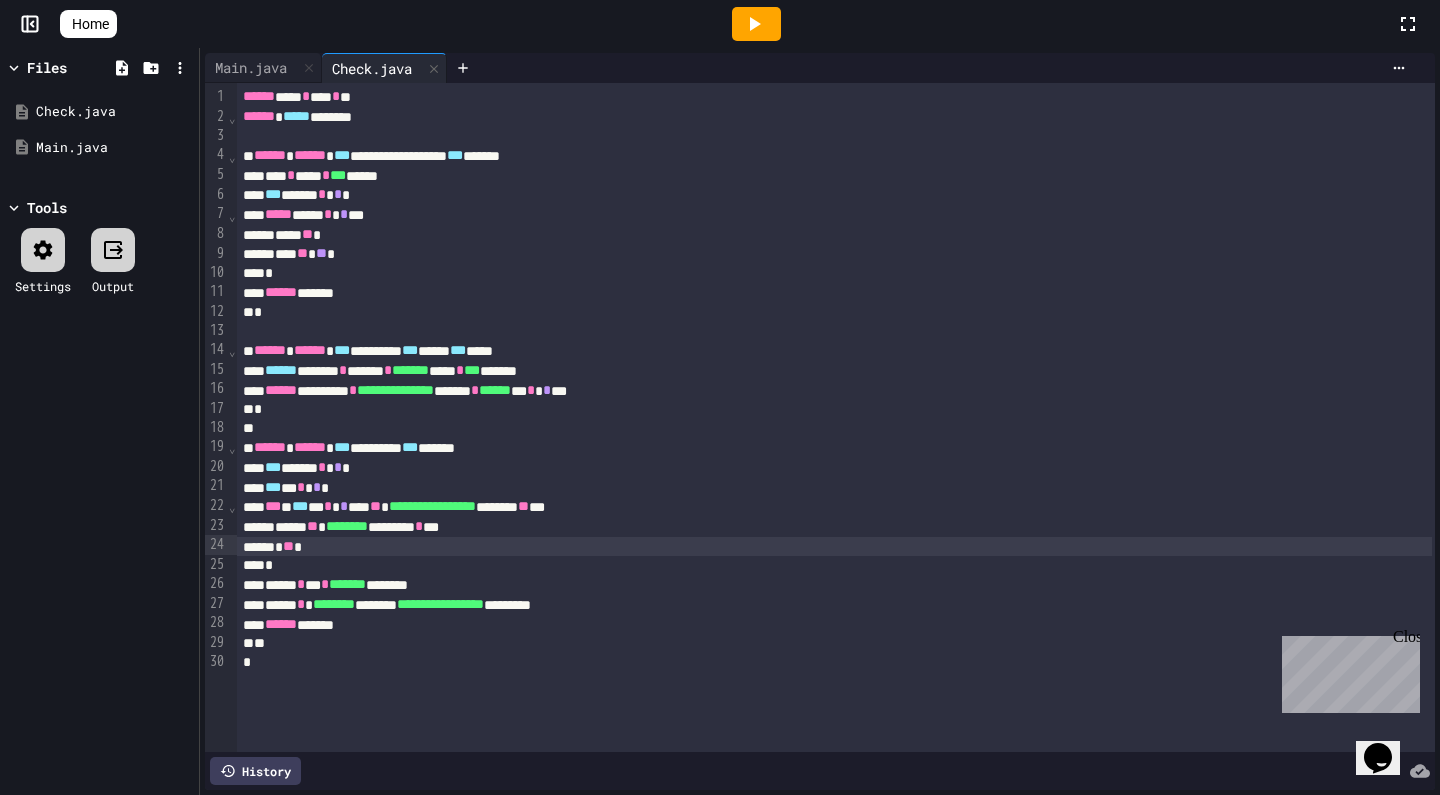click on "Files Check.java Main.java Tools Settings Output" at bounding box center [99, 421] 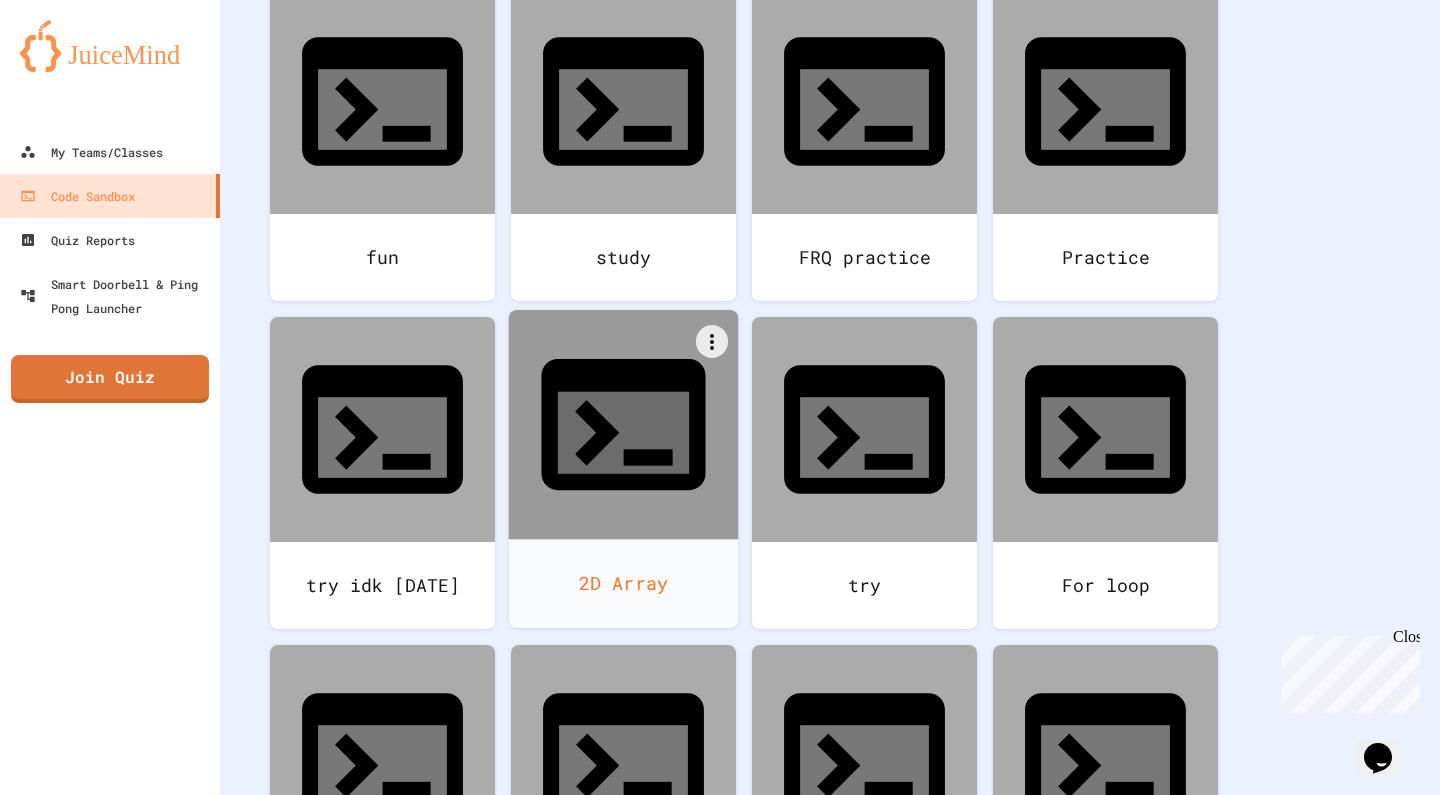 scroll, scrollTop: 239, scrollLeft: 0, axis: vertical 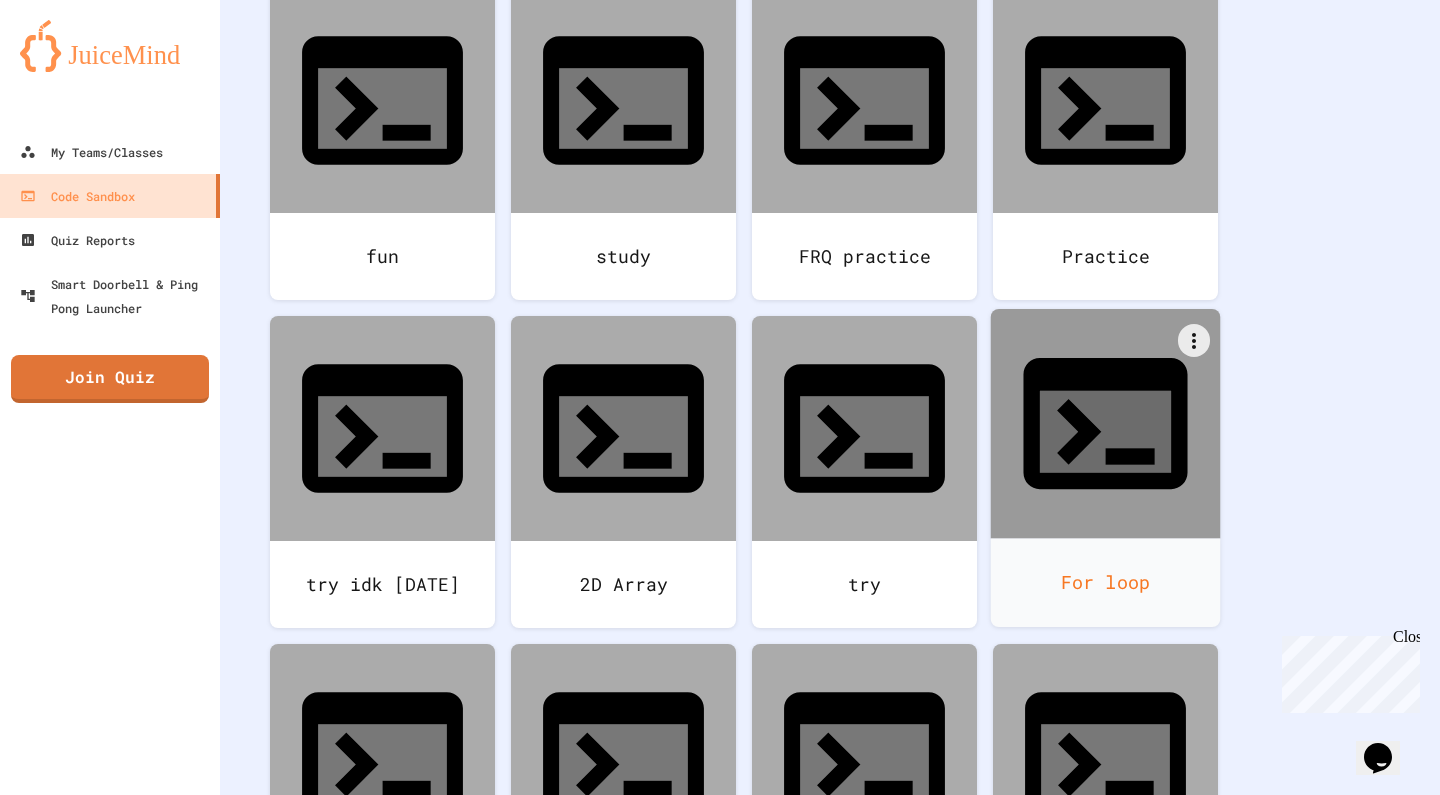 click on "For loop" at bounding box center (1106, 582) 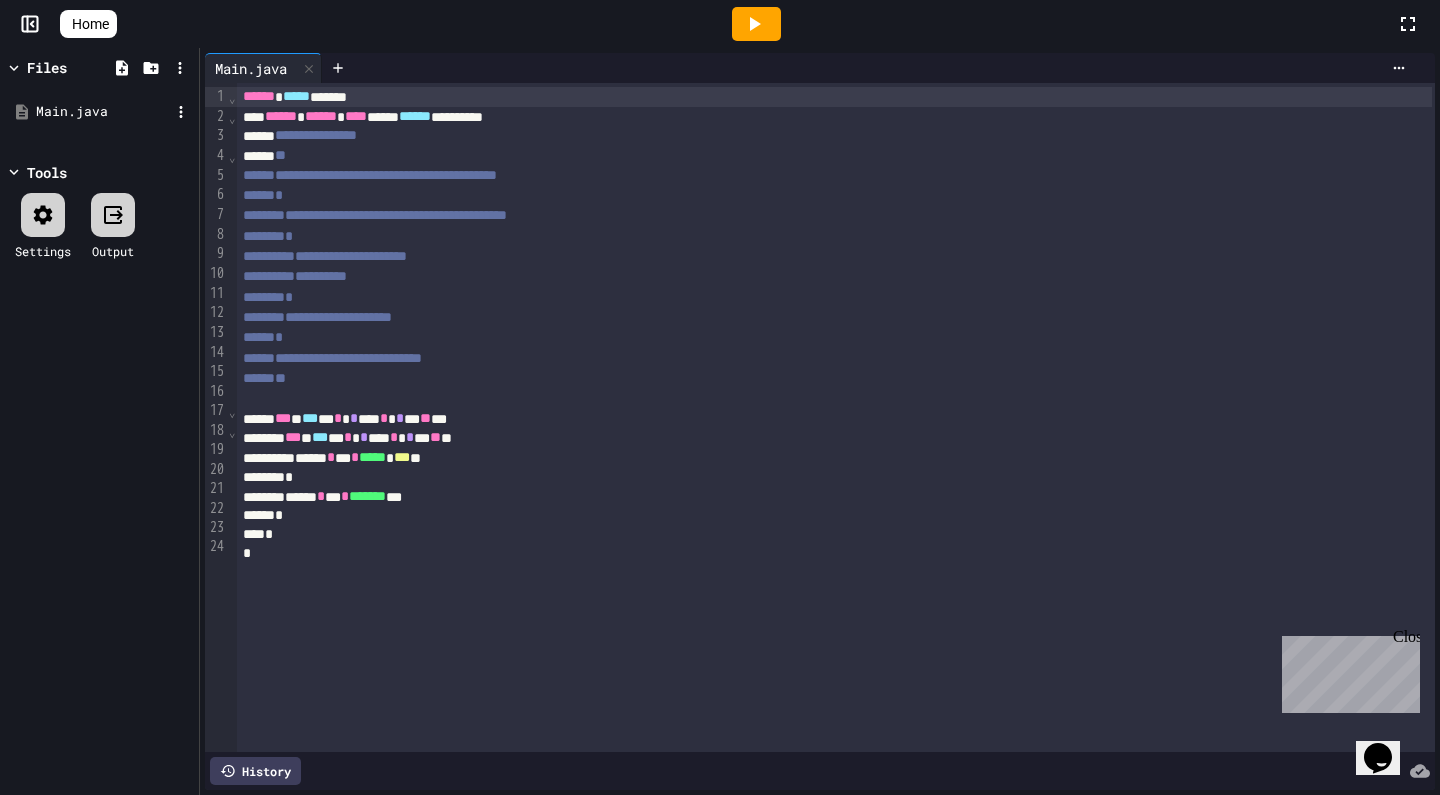 click on "Main.java" at bounding box center (103, 112) 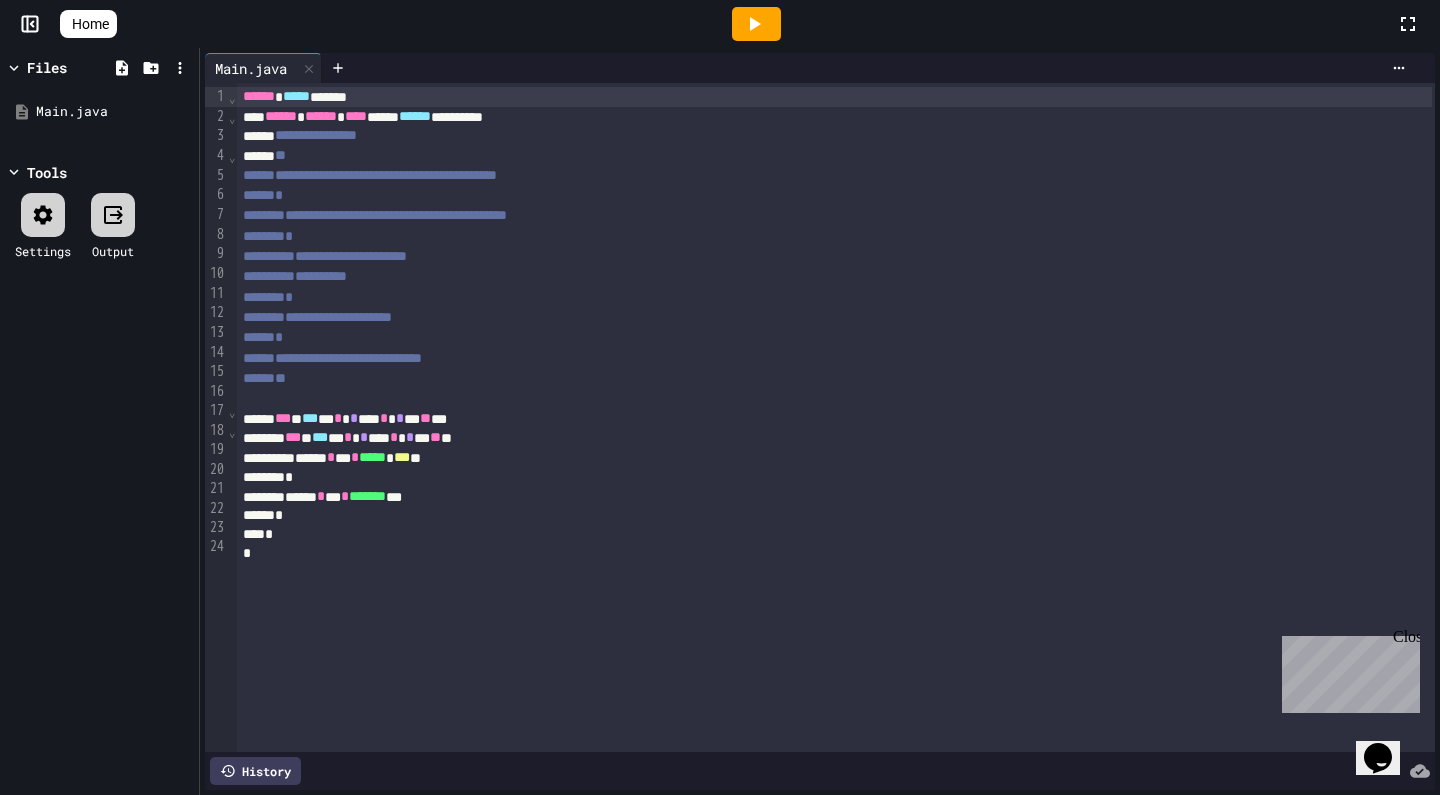click on "Files" at bounding box center (56, 67) 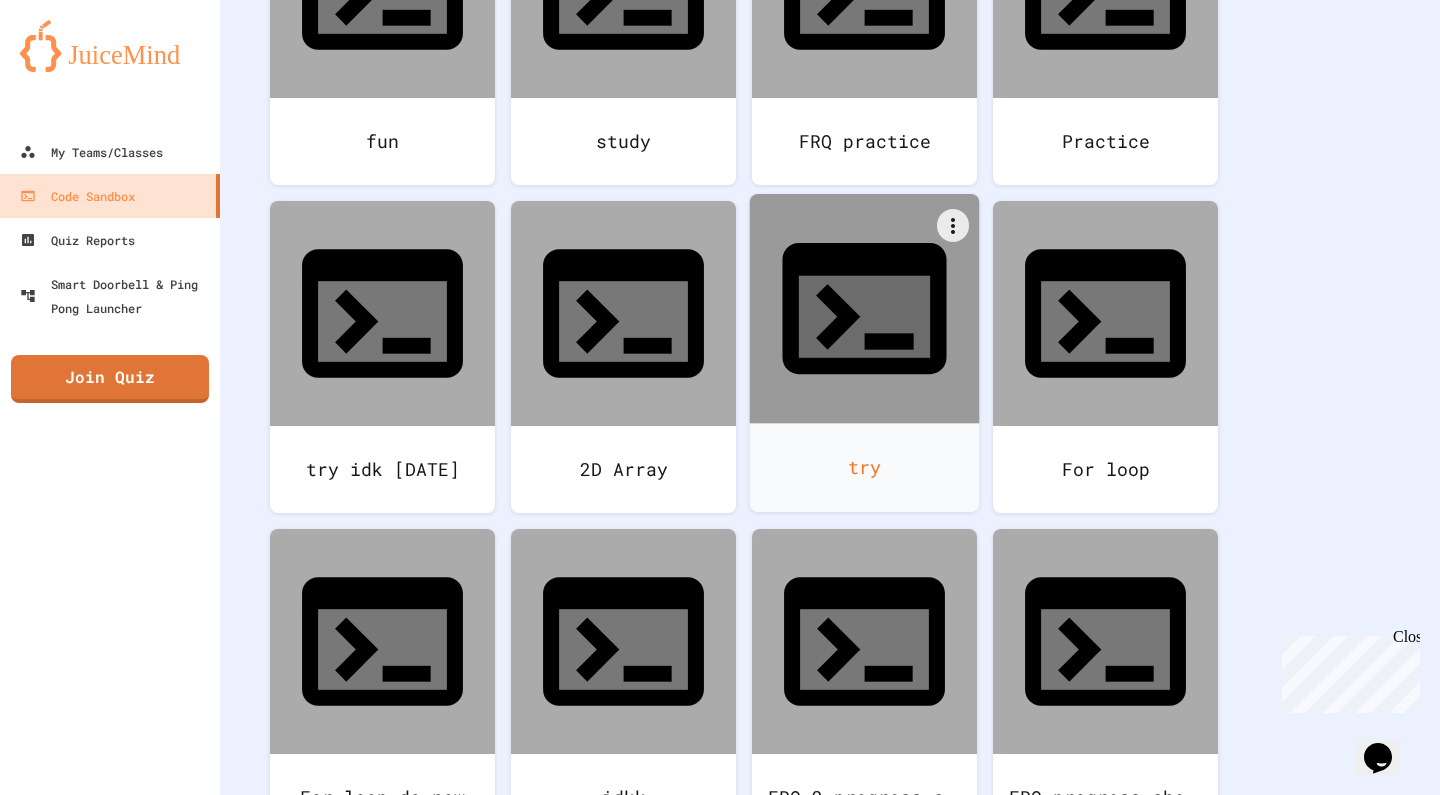 scroll, scrollTop: 348, scrollLeft: 0, axis: vertical 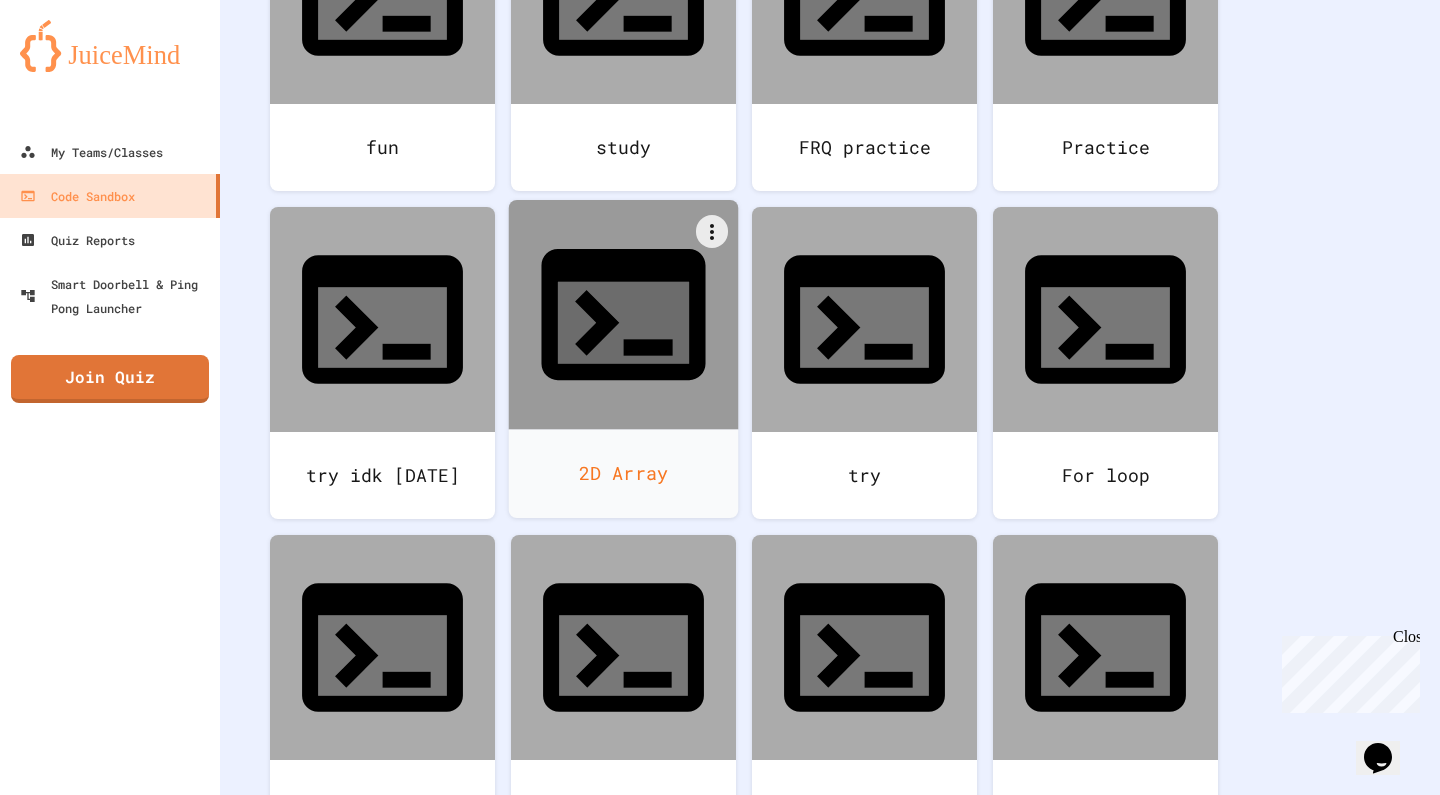 click 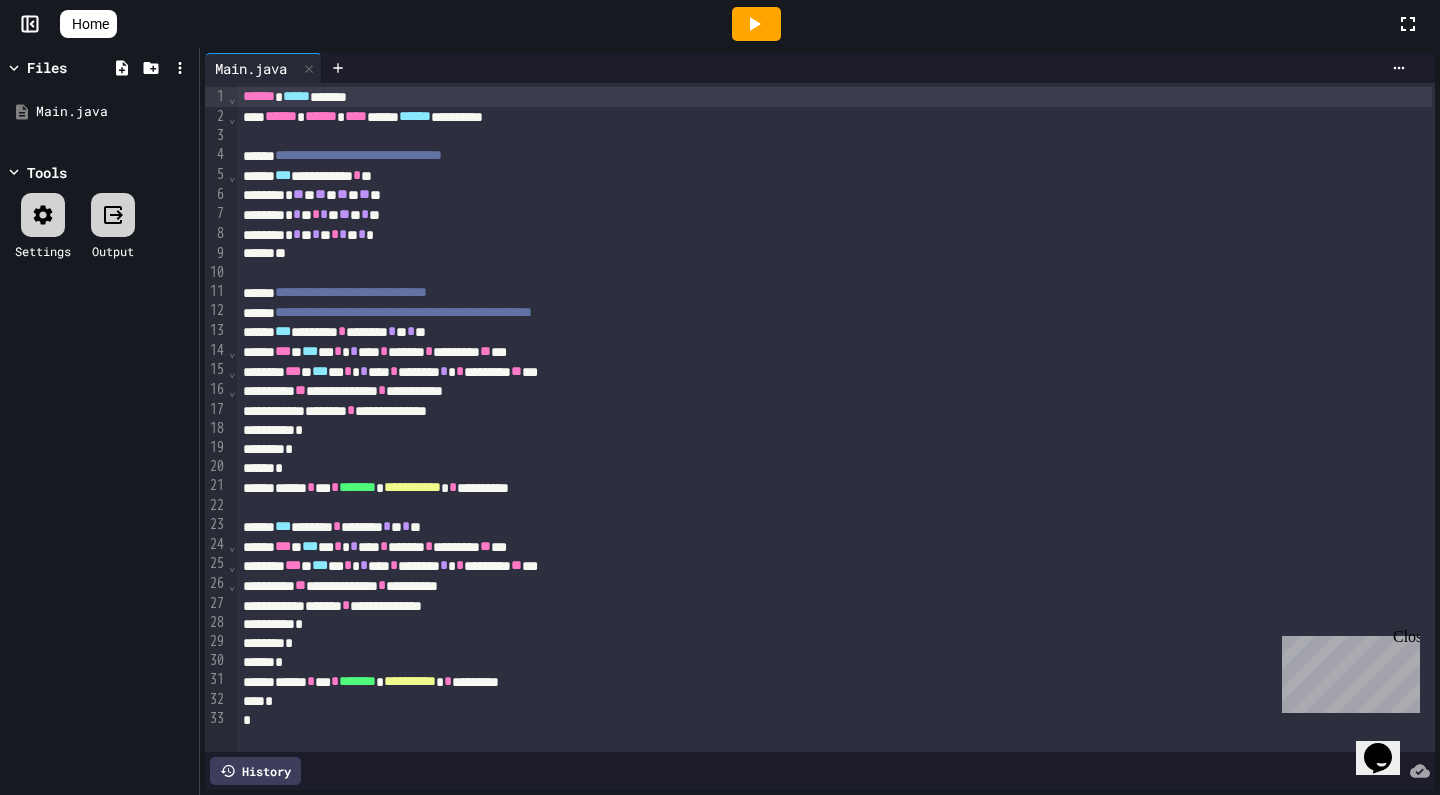 scroll, scrollTop: 0, scrollLeft: 0, axis: both 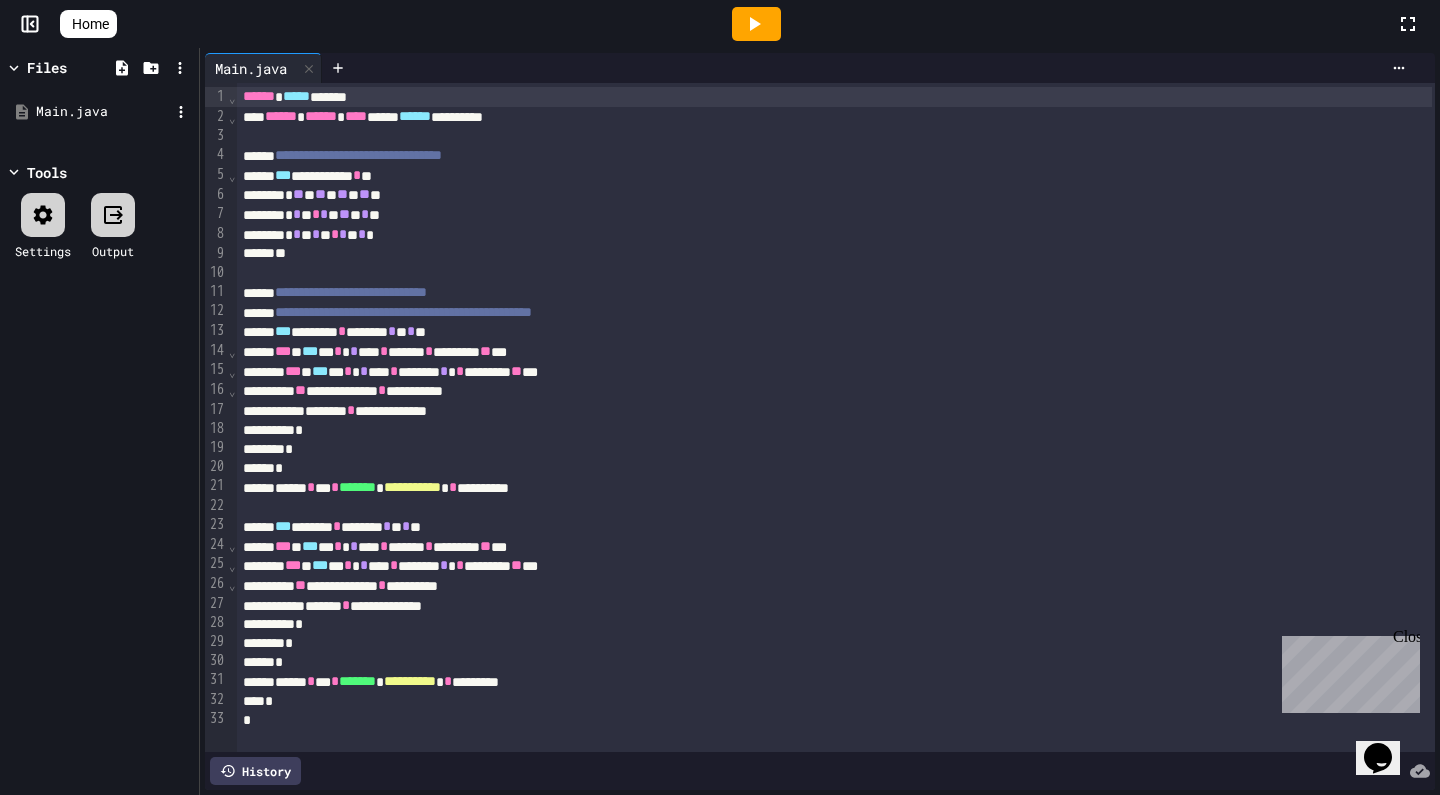 click on "Main.java" at bounding box center [103, 112] 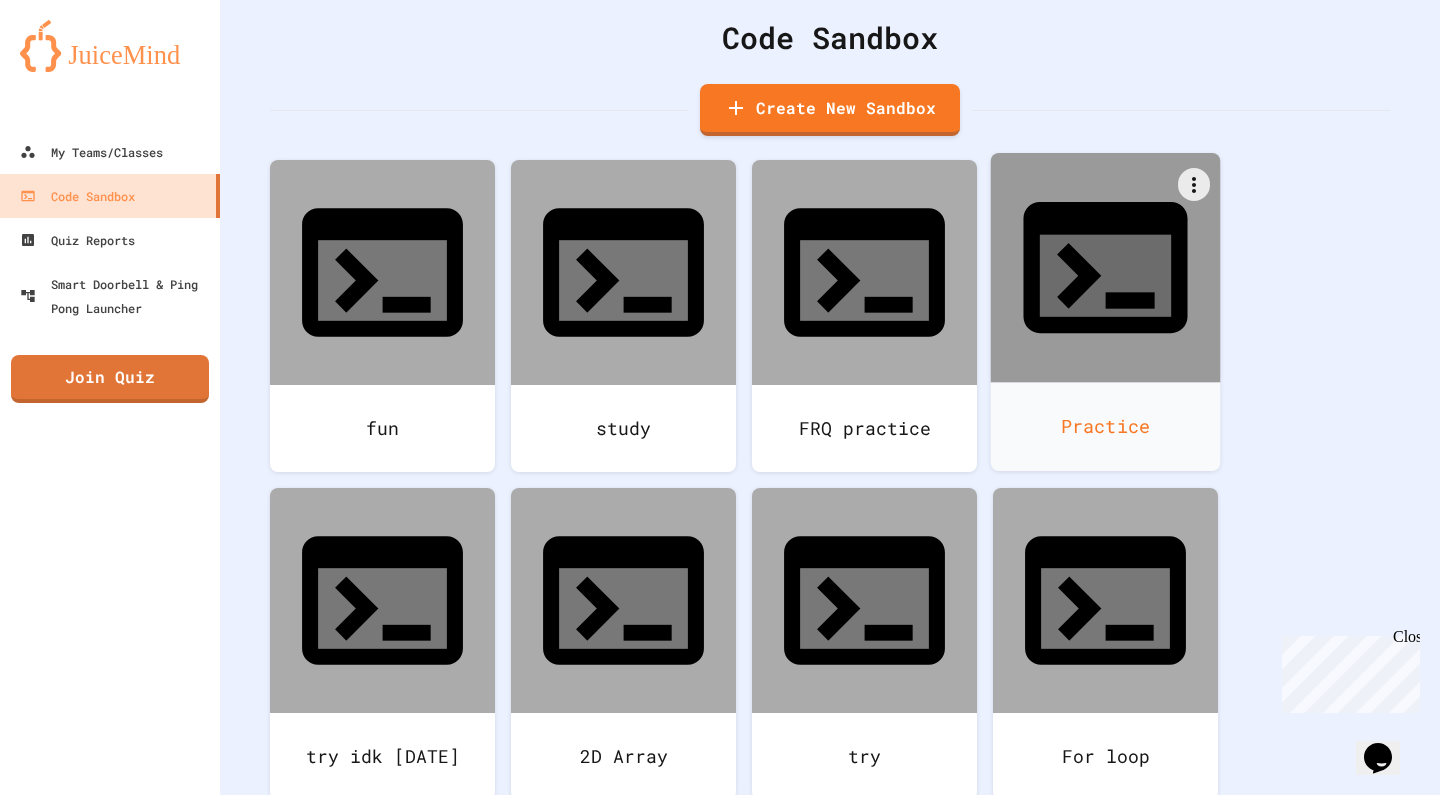 scroll, scrollTop: 69, scrollLeft: 0, axis: vertical 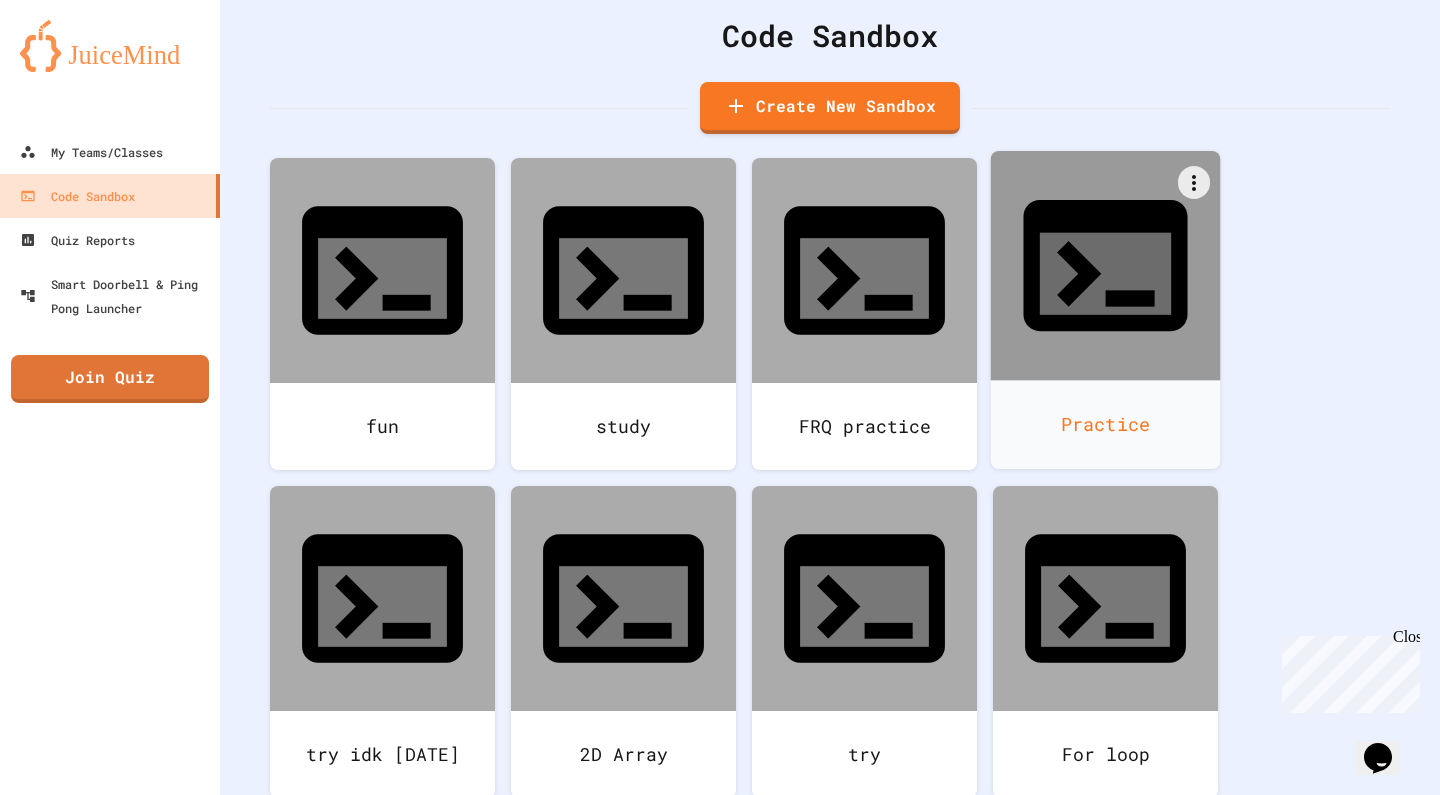 click 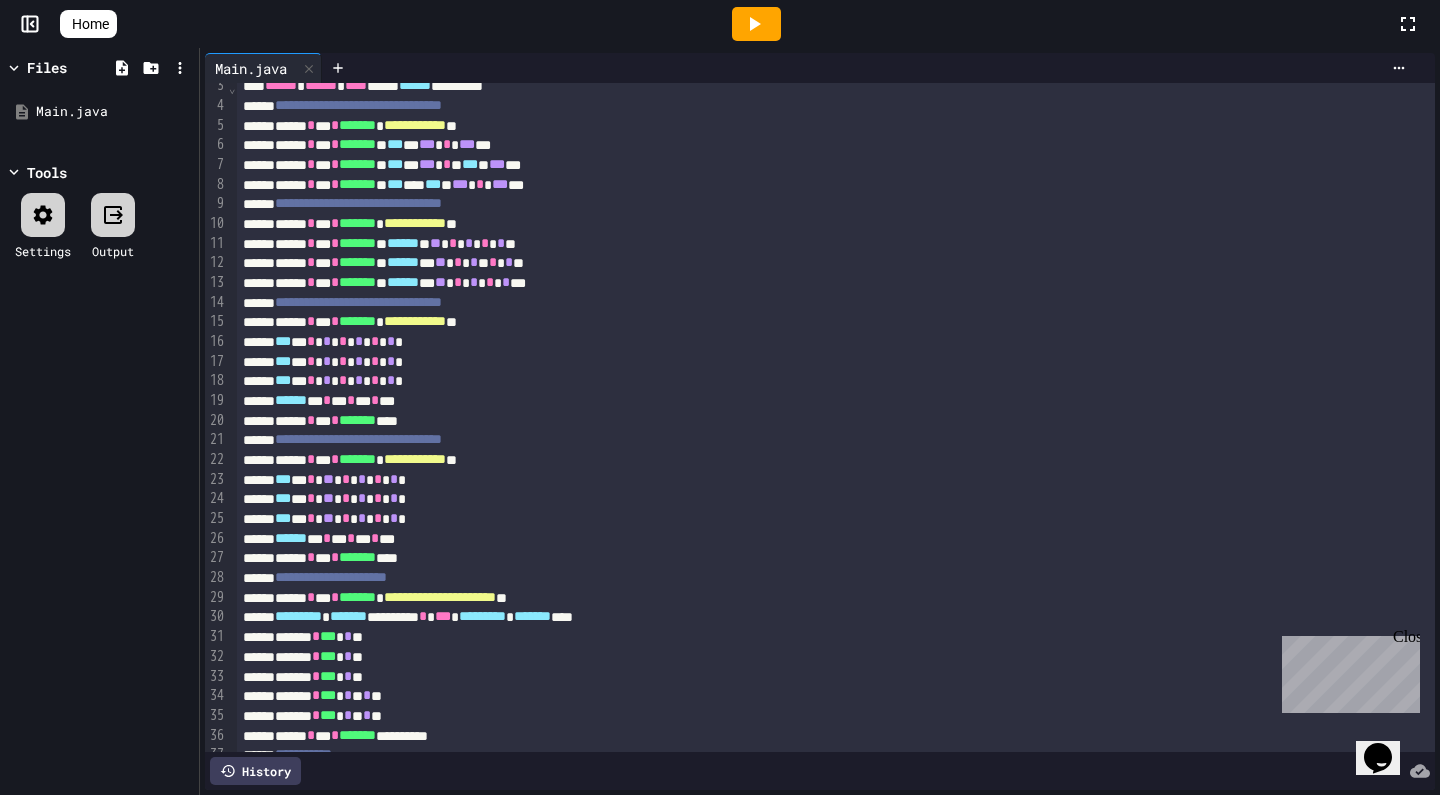scroll, scrollTop: 49, scrollLeft: 0, axis: vertical 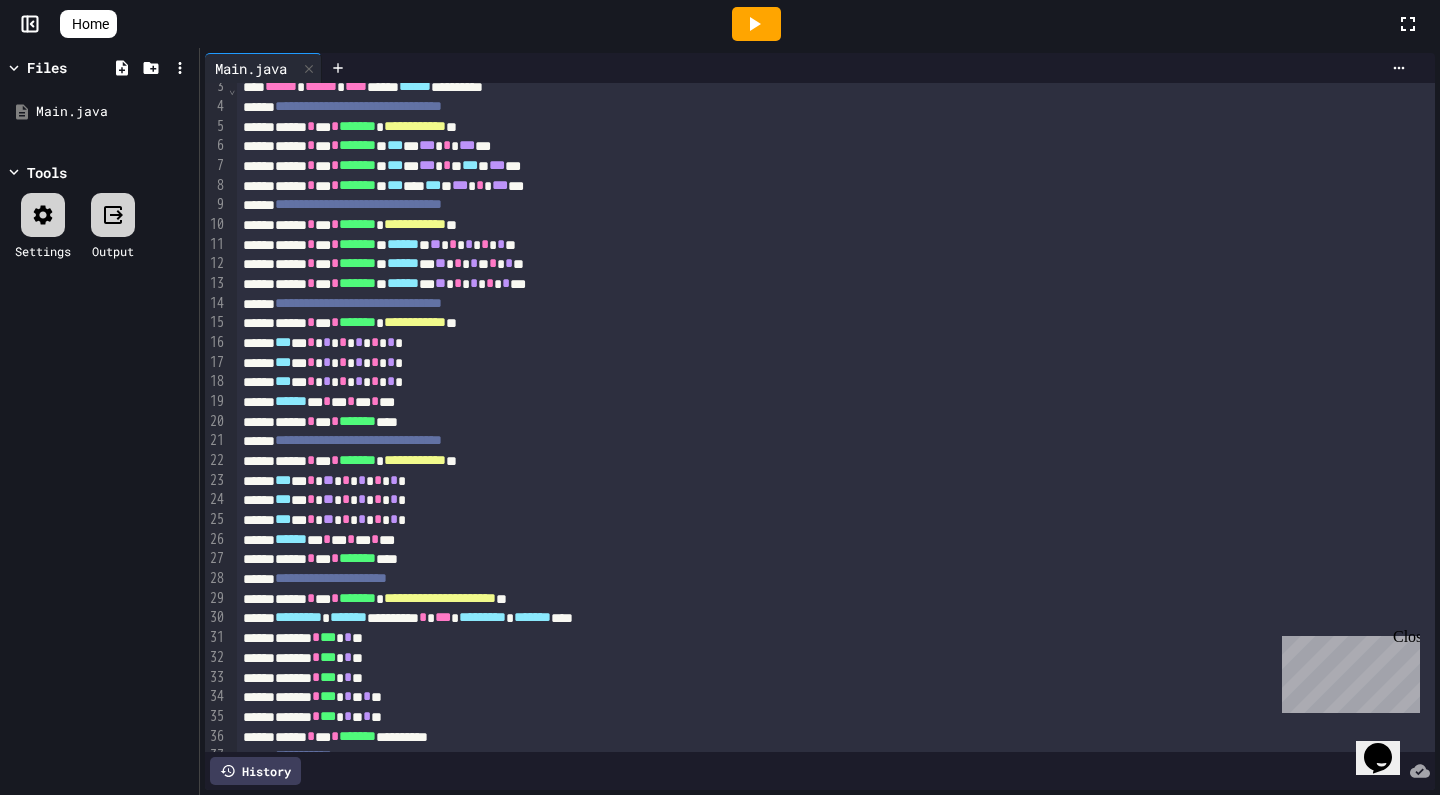 click 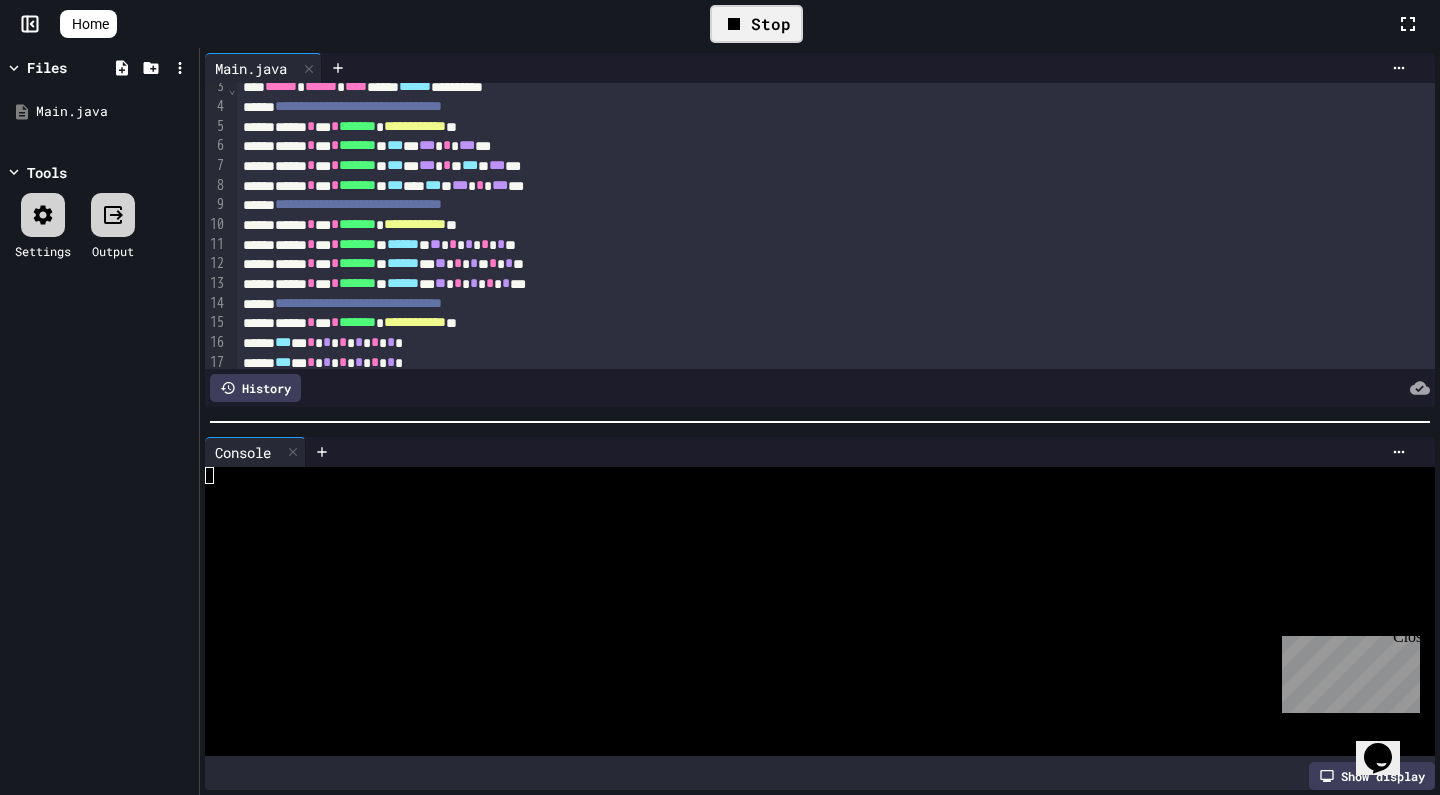 scroll, scrollTop: 51, scrollLeft: 0, axis: vertical 